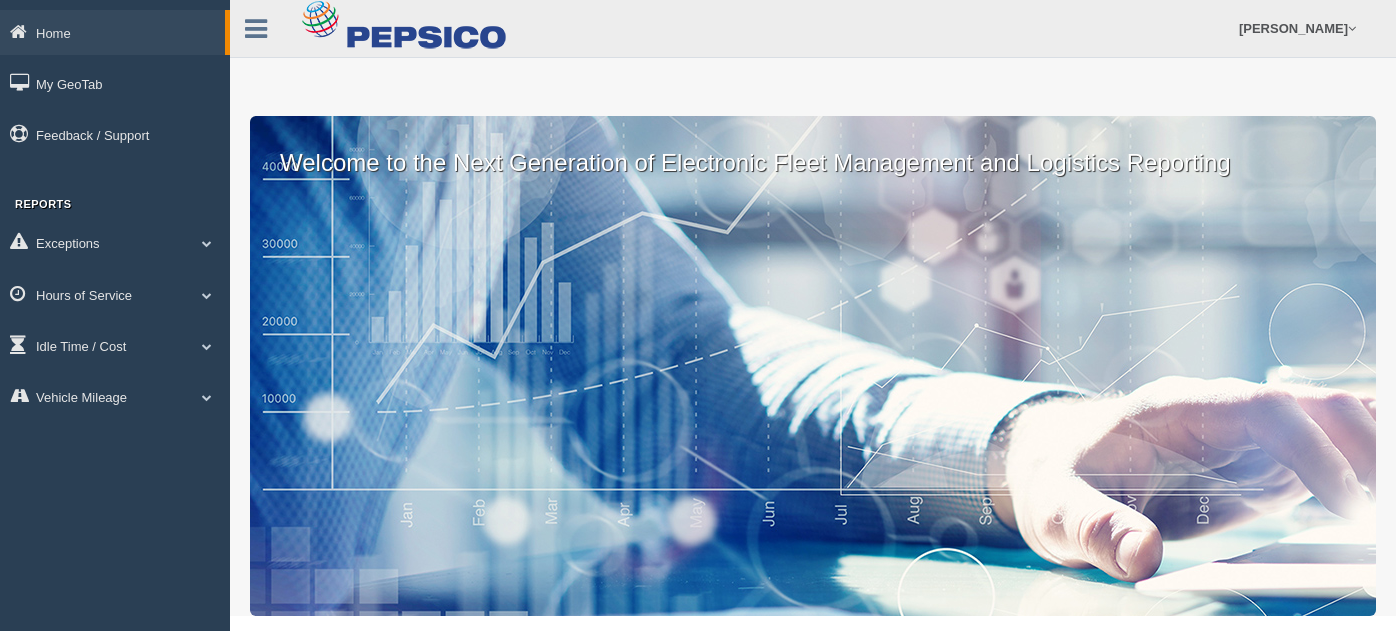 scroll, scrollTop: 0, scrollLeft: 0, axis: both 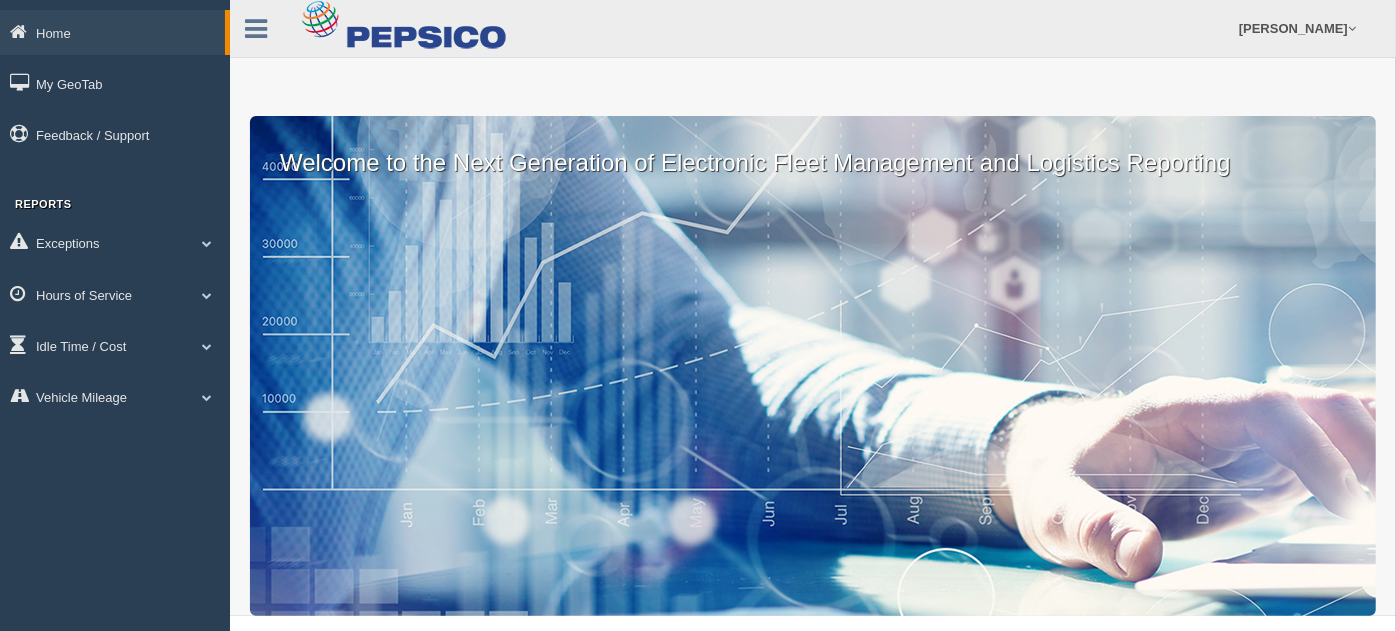 click on "Exceptions
Critical Engine Events
Critical Engine Event Trend
Safety Exceptions
Safety Exception Trend
Hours of Service
HOS Explanation Reports
HOS Violation Audit Reports
HOS Violations
HOS Violation Trend
Idle Time / Cost
Idle Cost
Idle Cost Trend
Idle Duration
Idle Percentage
Idle Percentage Trend
Vehicle Mileage
Vehicle Mileage
Vehicle Mileage Trend
Vehicle Mileage By Period" at bounding box center (115, 322) 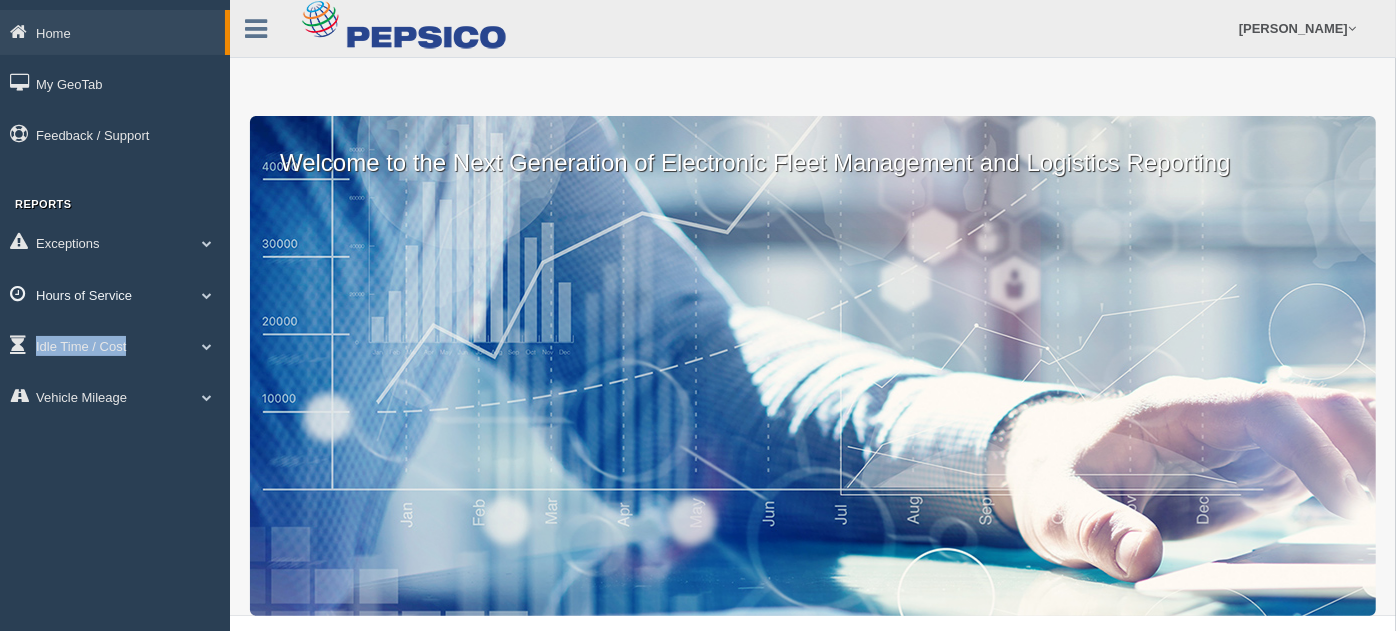 drag, startPoint x: 128, startPoint y: 321, endPoint x: 145, endPoint y: 297, distance: 29.410883 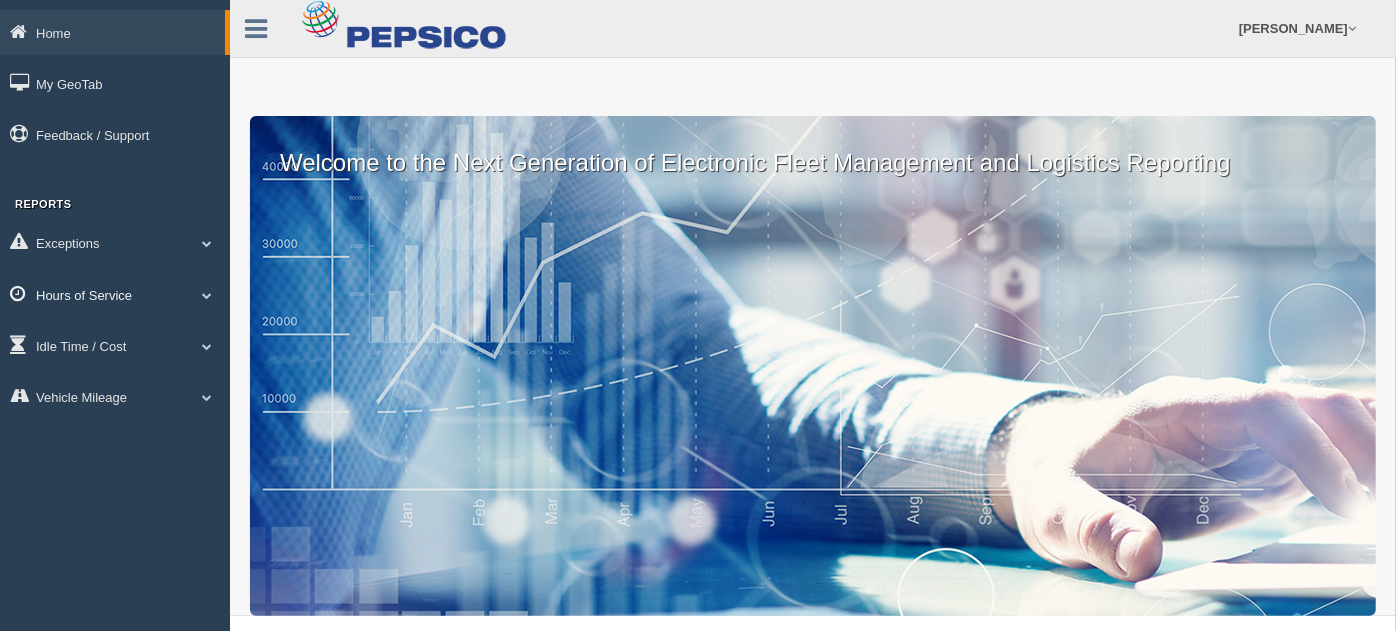 click on "Hours of Service" at bounding box center [115, 294] 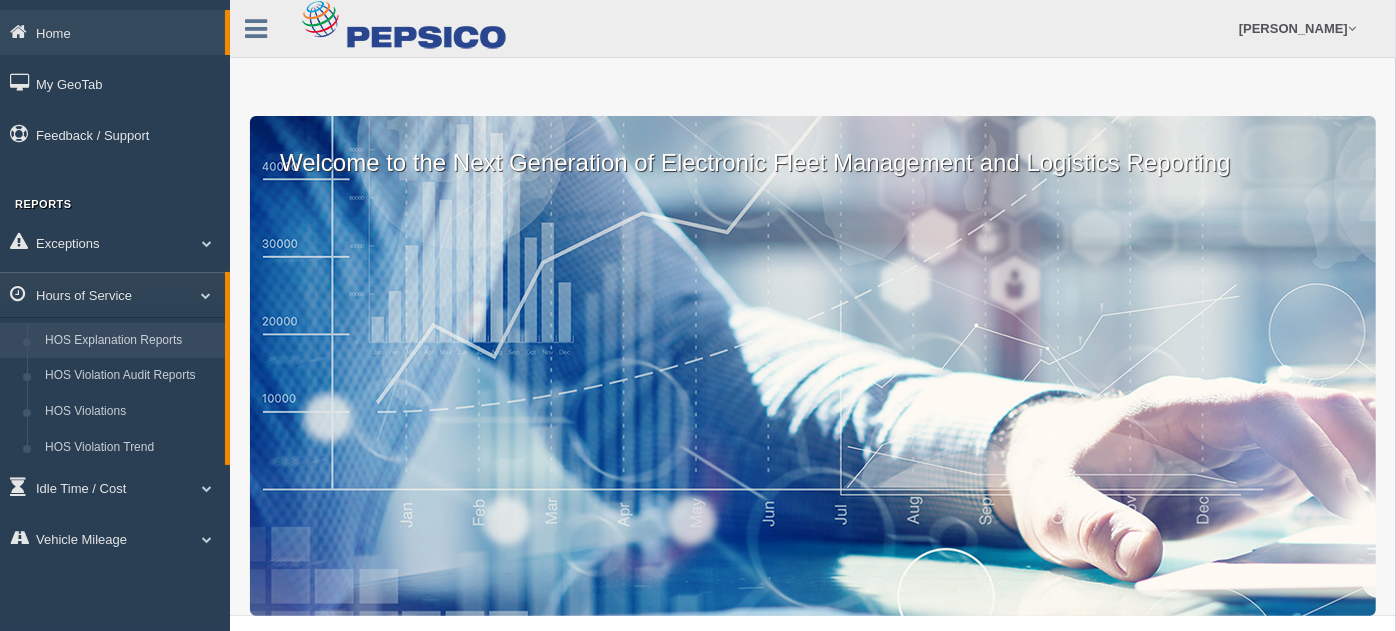click on "HOS Explanation Reports" at bounding box center (130, 341) 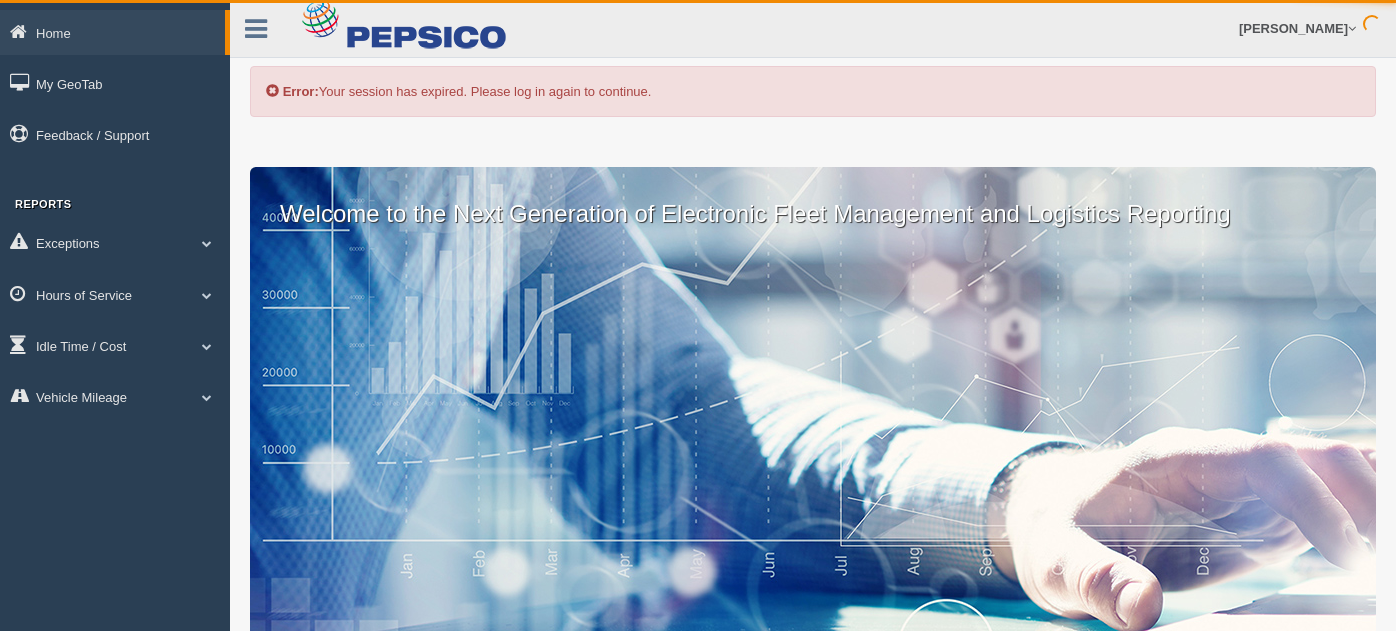 scroll, scrollTop: 0, scrollLeft: 0, axis: both 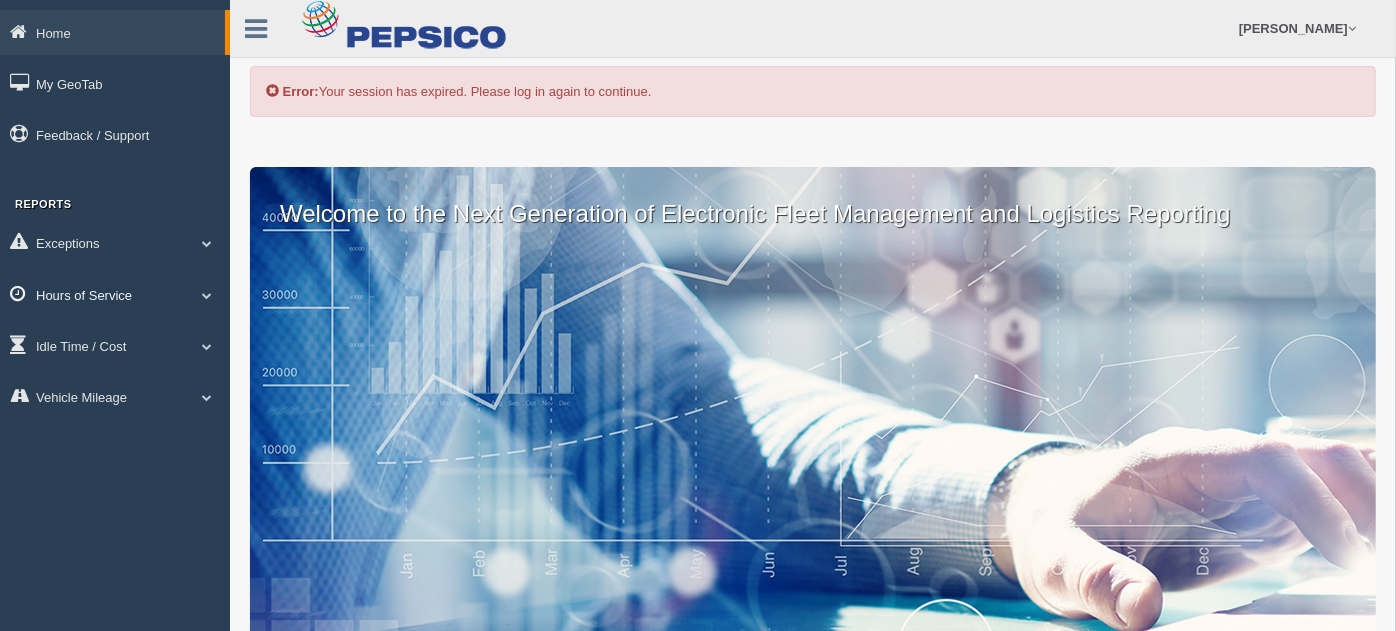 click on "Hours of Service" at bounding box center [115, 294] 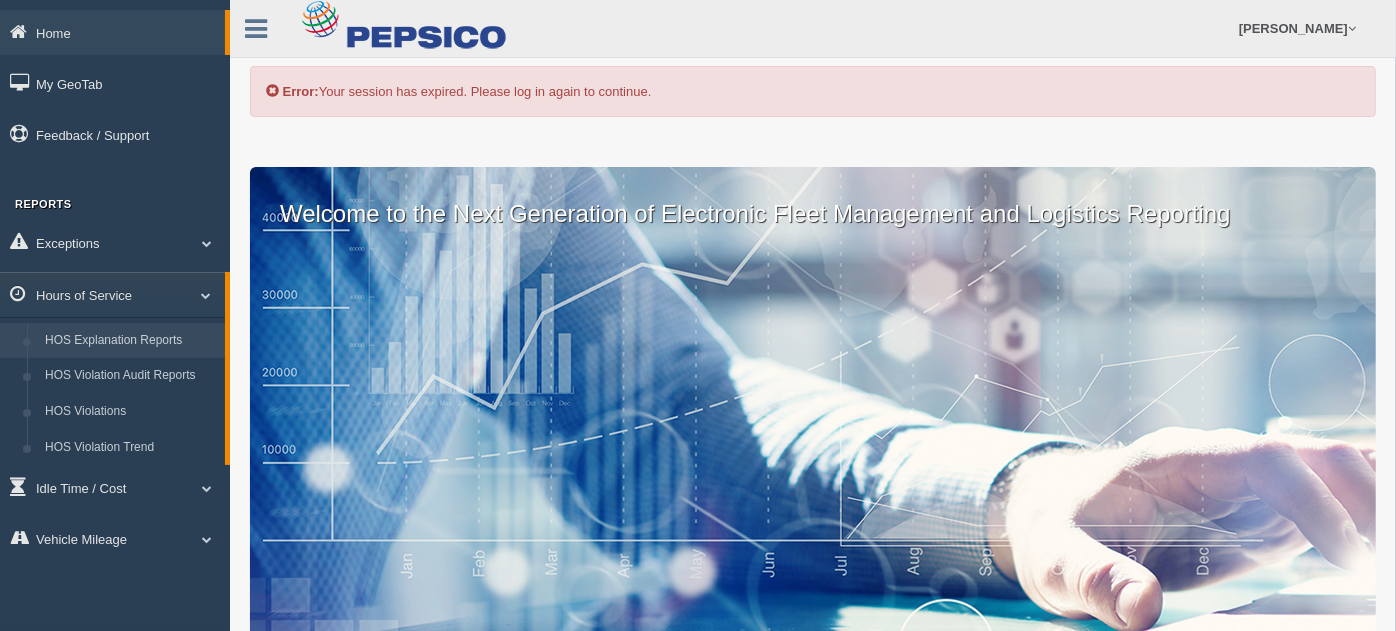 click on "HOS Explanation Reports" at bounding box center [130, 341] 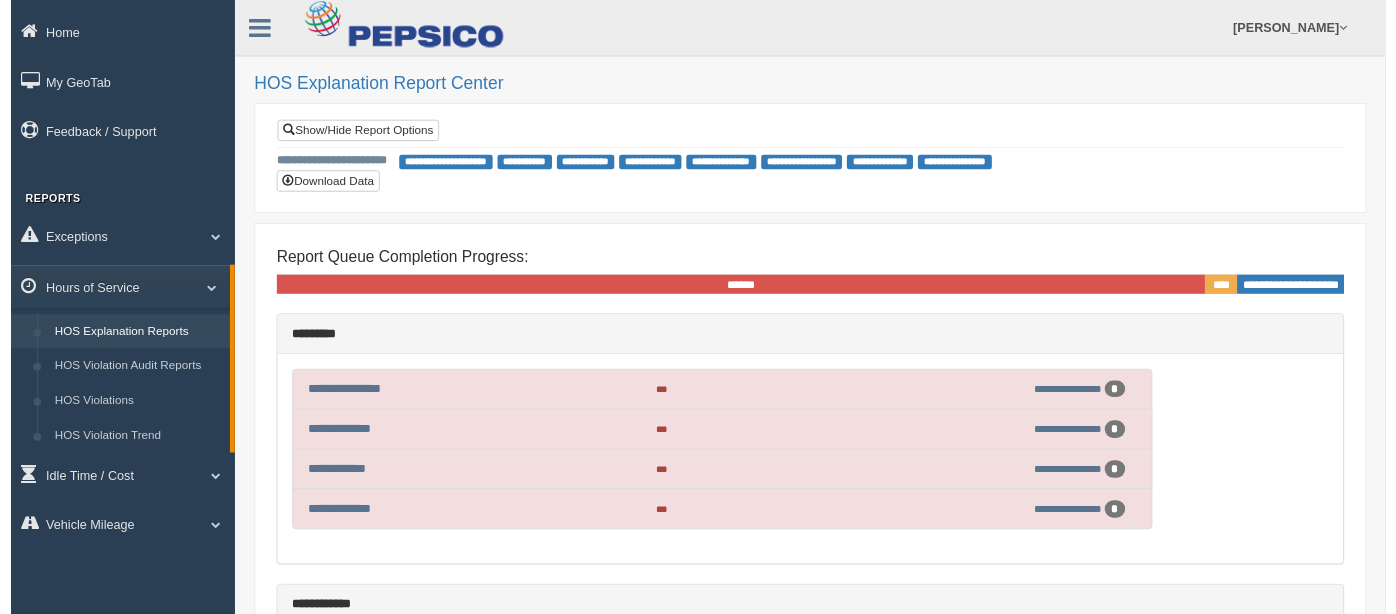 scroll, scrollTop: 0, scrollLeft: 0, axis: both 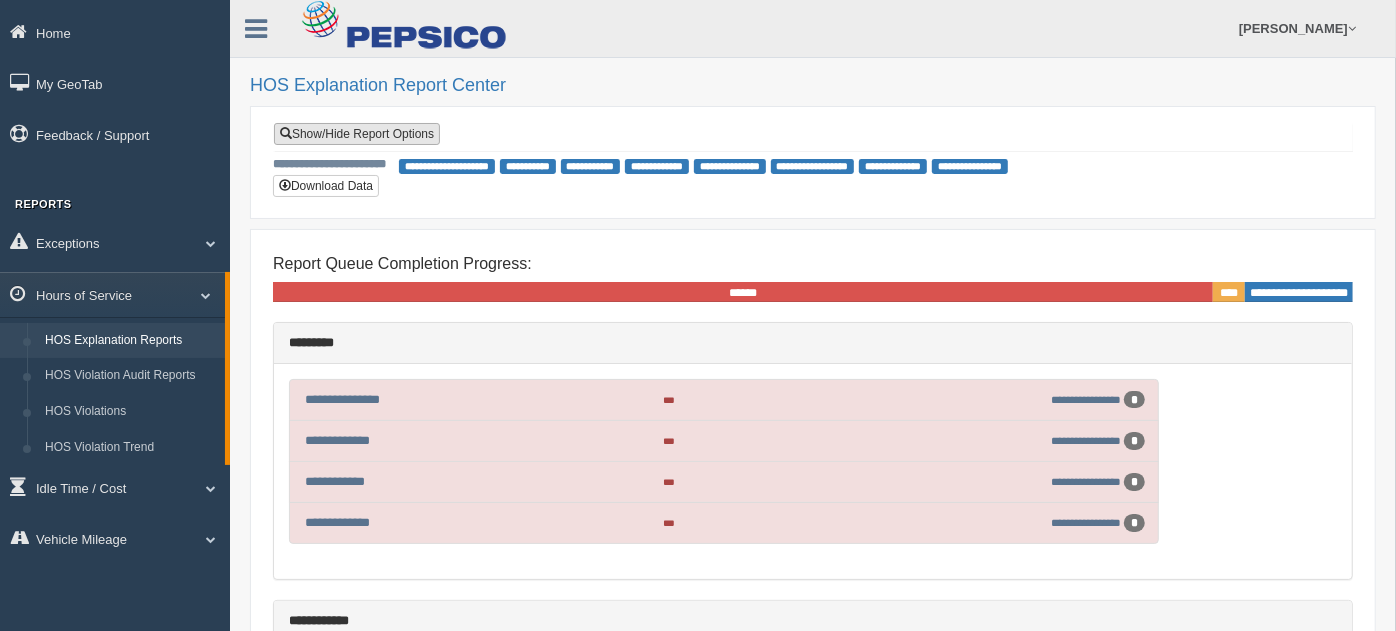 click on "Show/Hide Report Options" at bounding box center (357, 134) 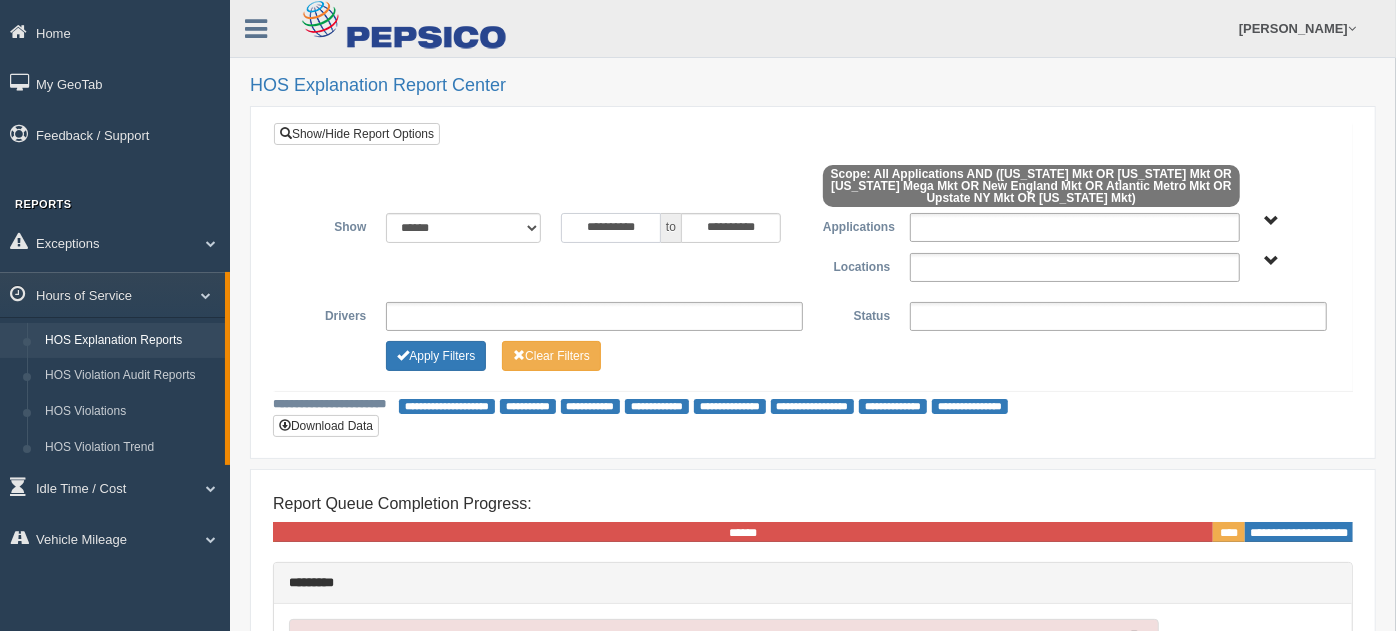 click on "**********" at bounding box center (611, 228) 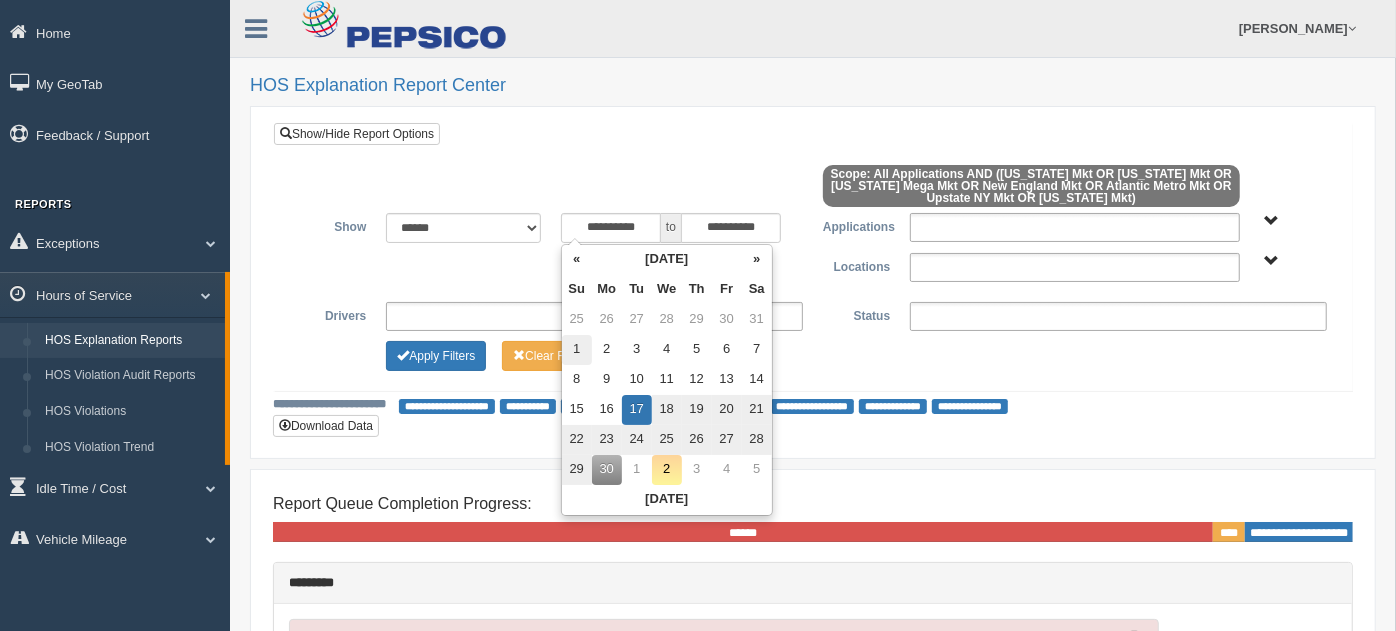 click on "1" at bounding box center [577, 350] 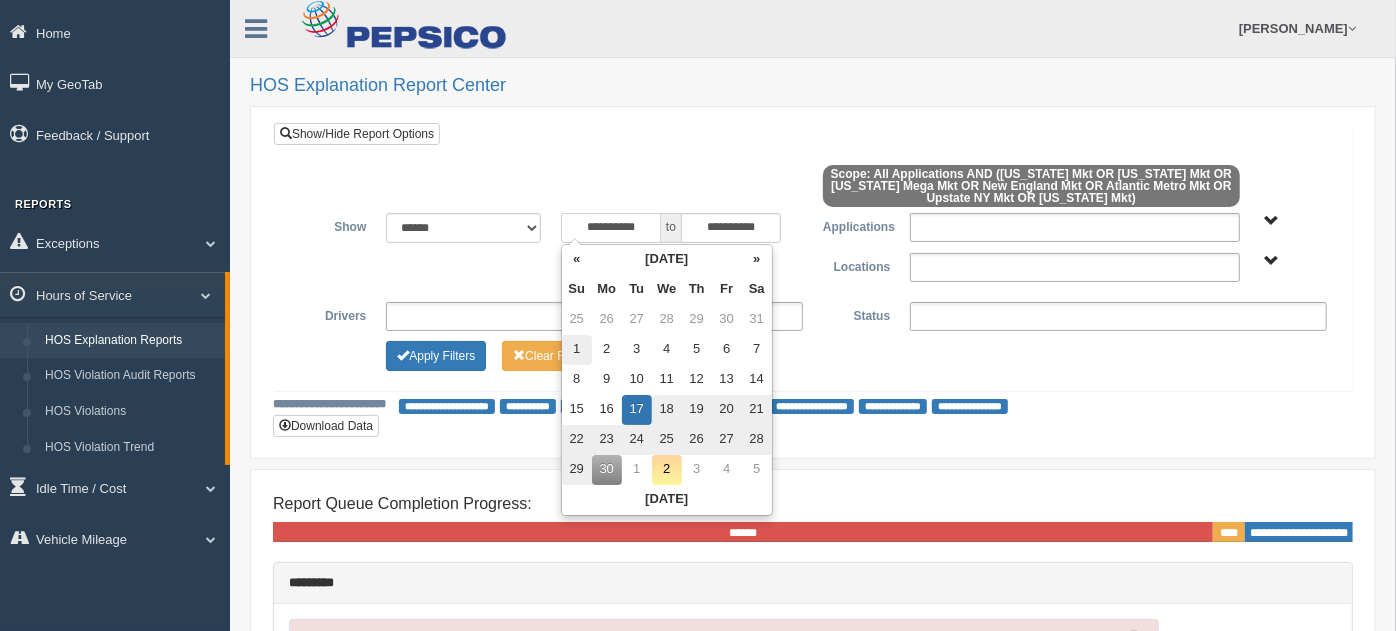 type on "**********" 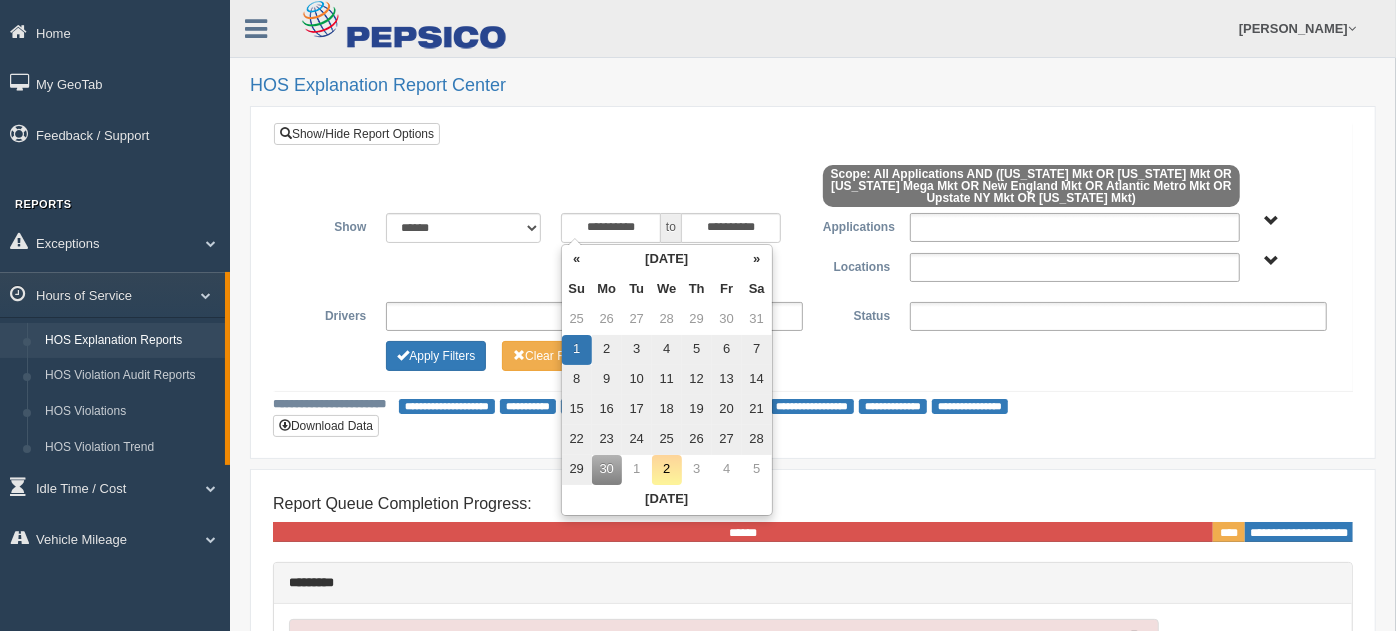 click on "**********" at bounding box center [813, 270] 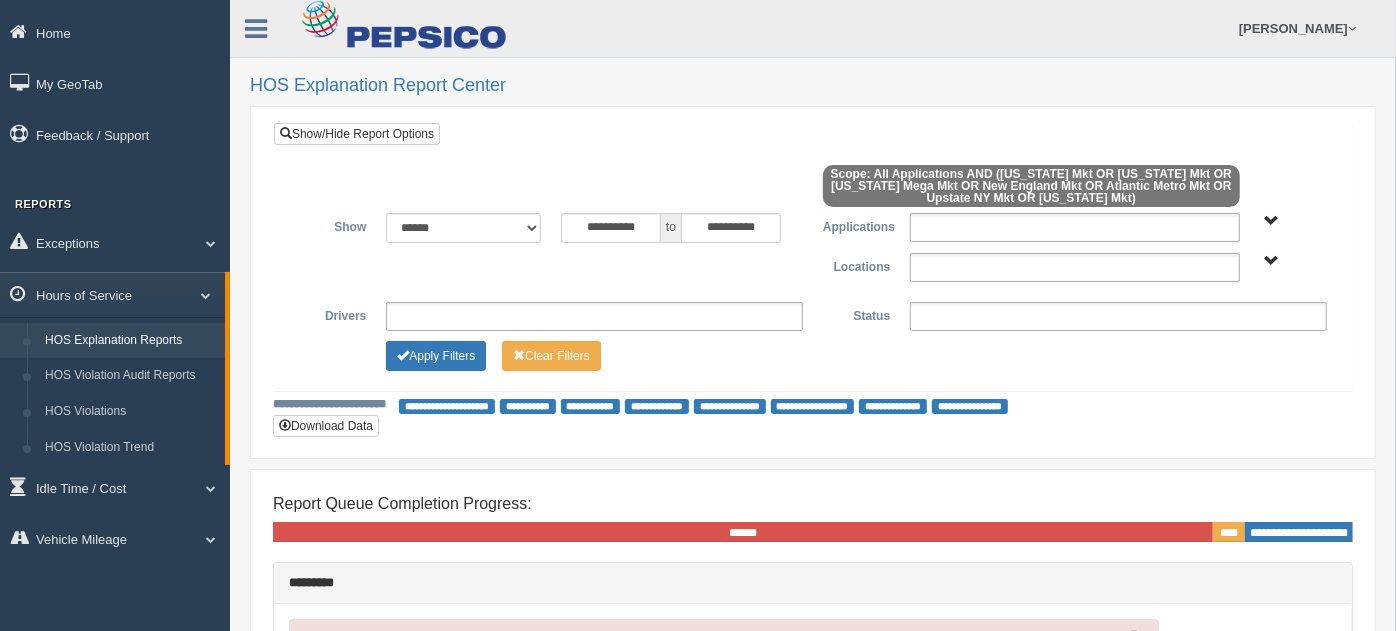 click on "Atlantic Metro Mkt  Indiana Mkt  Michigan Mkt  New England Mkt  Ohio Mega Mkt  Pennsylvania Mkt  Upstate NY Mkt" at bounding box center (1272, 261) 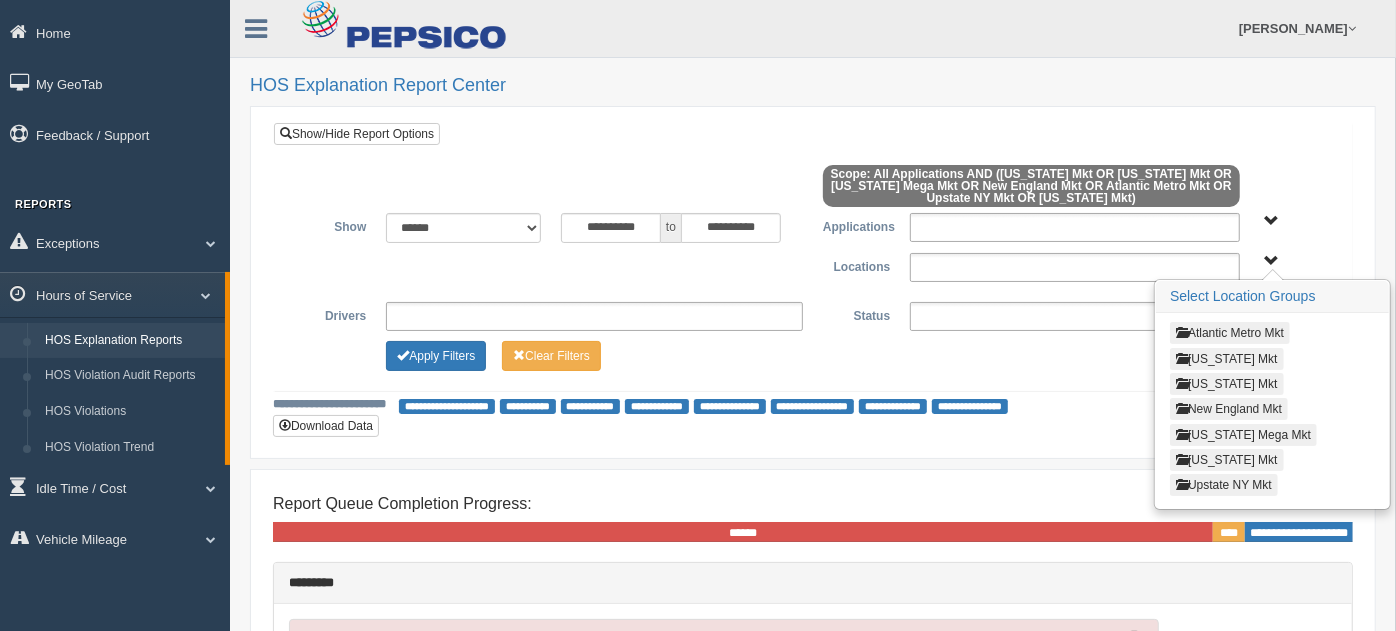 click on "New England Mkt" at bounding box center (1229, 409) 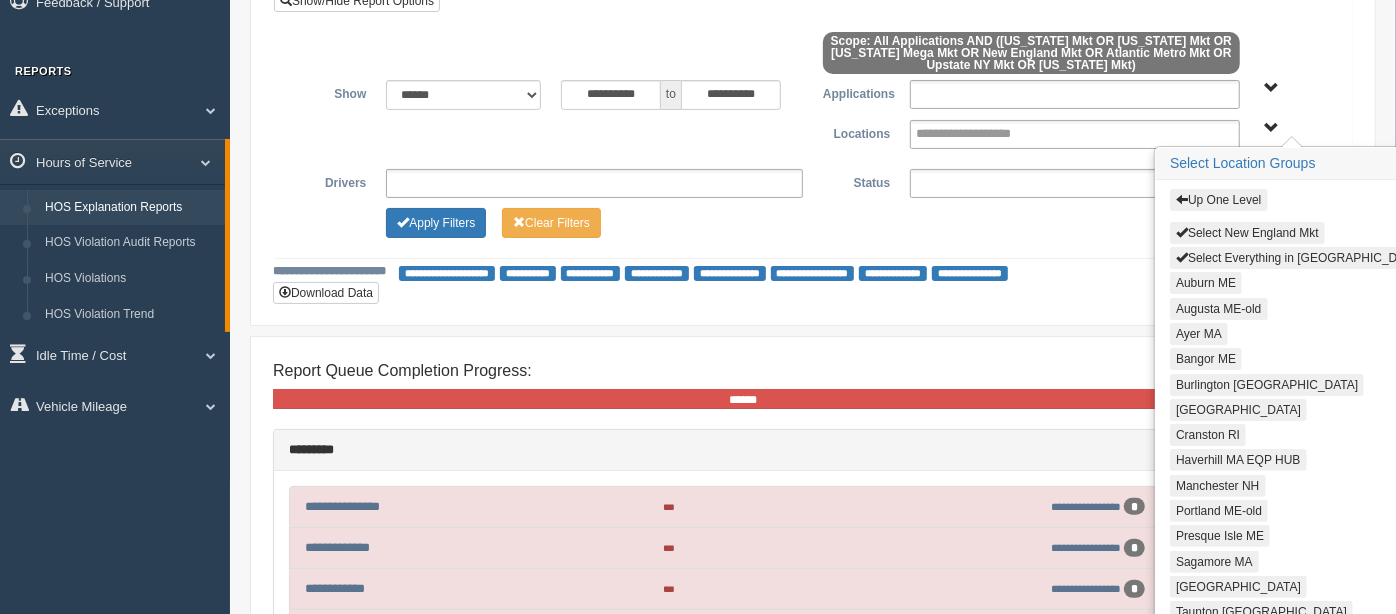 scroll, scrollTop: 237, scrollLeft: 0, axis: vertical 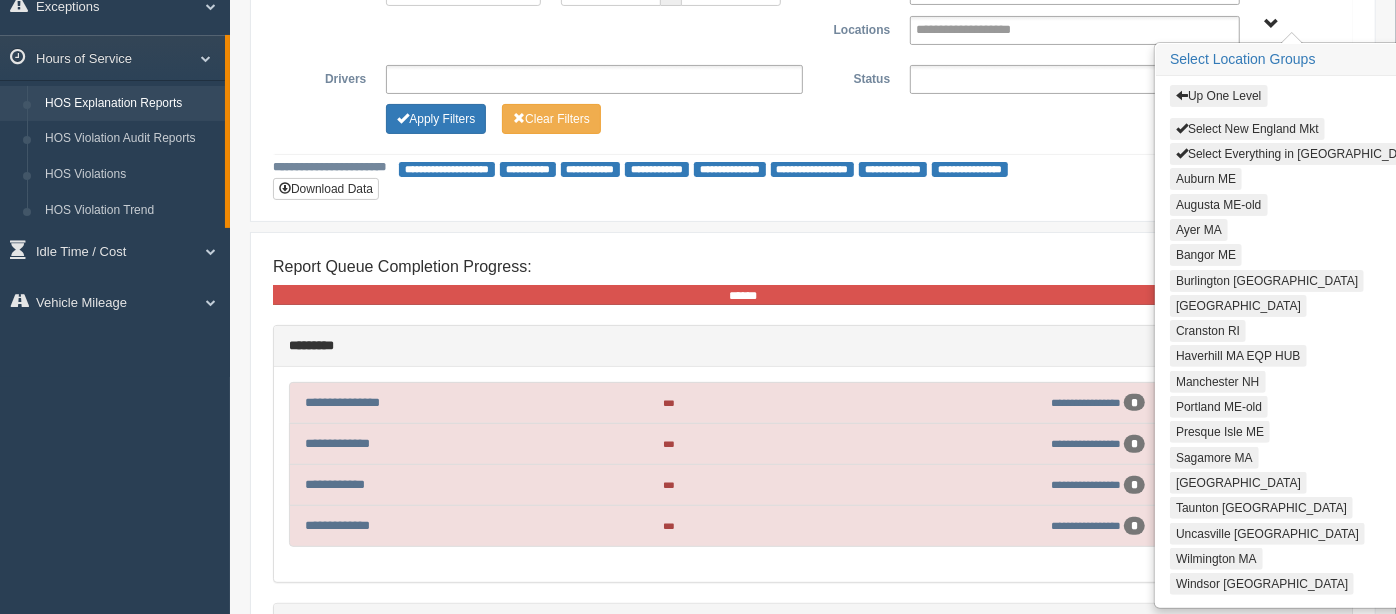 click on "Manchester NH" at bounding box center (1217, 382) 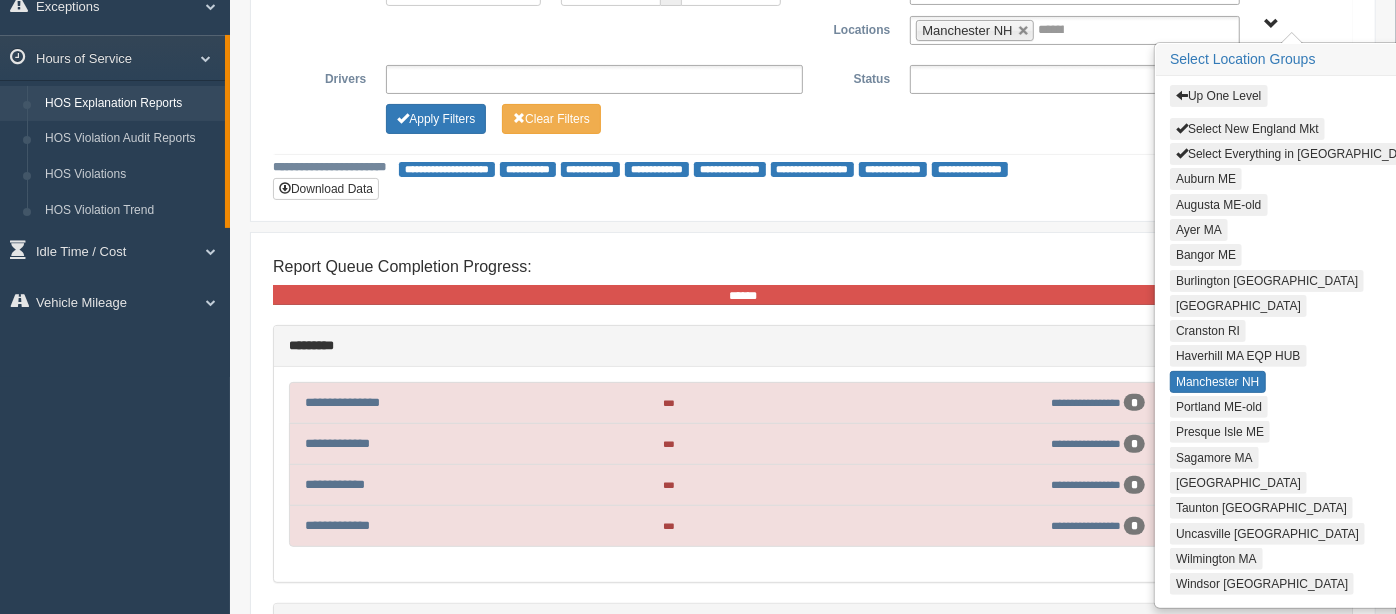 type 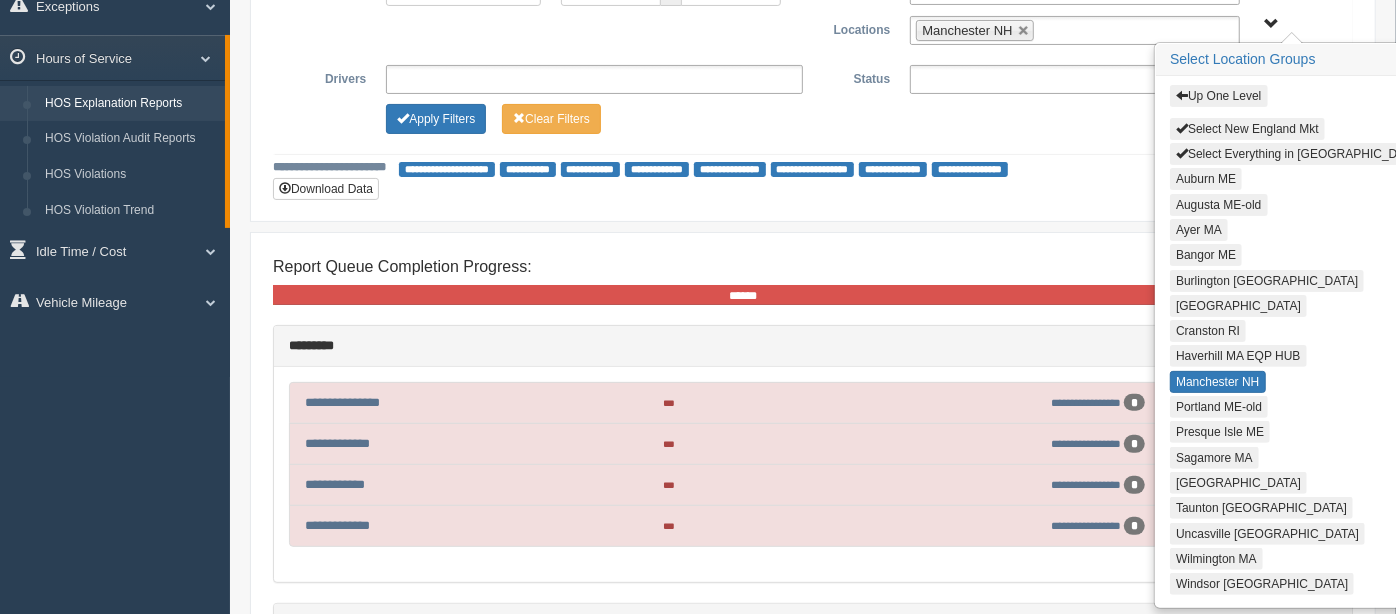 click on "**********" at bounding box center (813, 57) 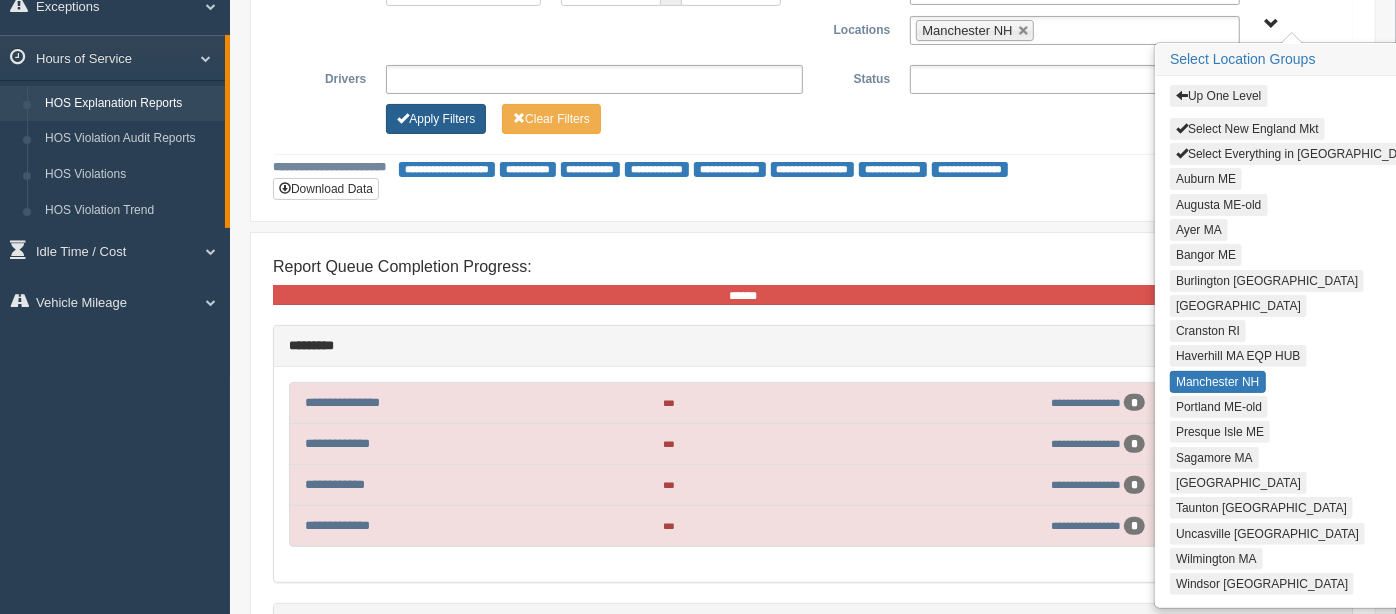 click on "Apply Filters" at bounding box center [436, 119] 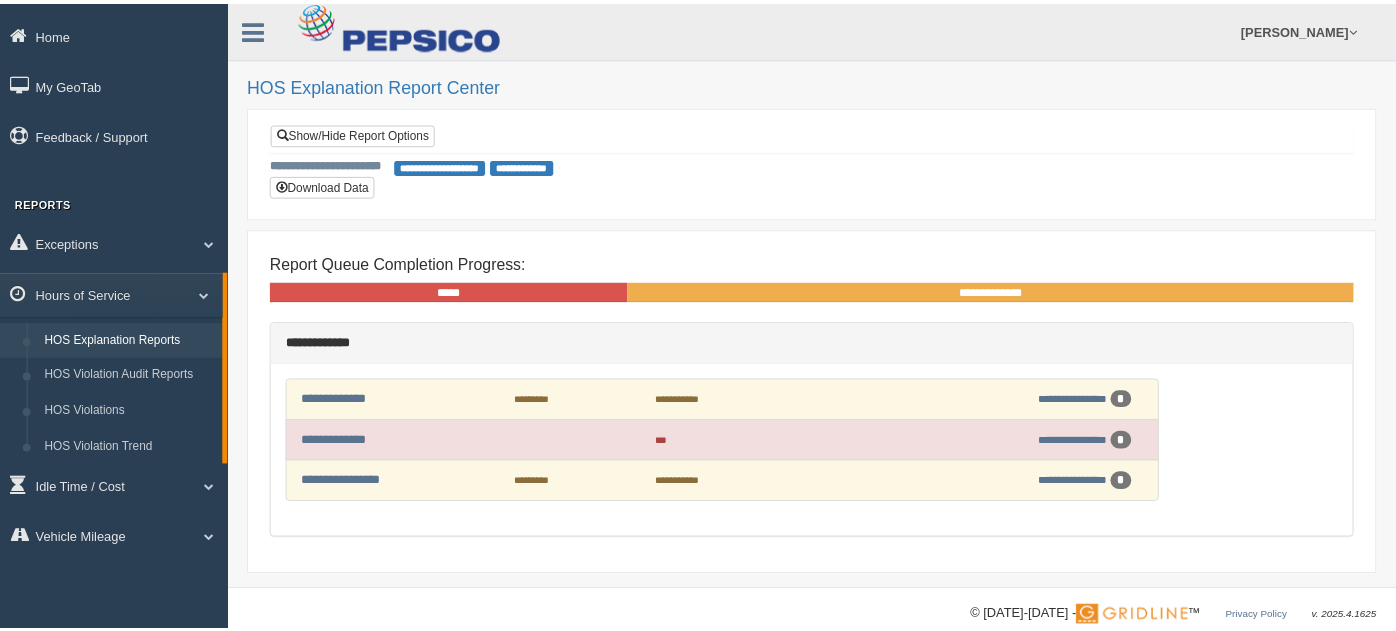 scroll, scrollTop: 0, scrollLeft: 0, axis: both 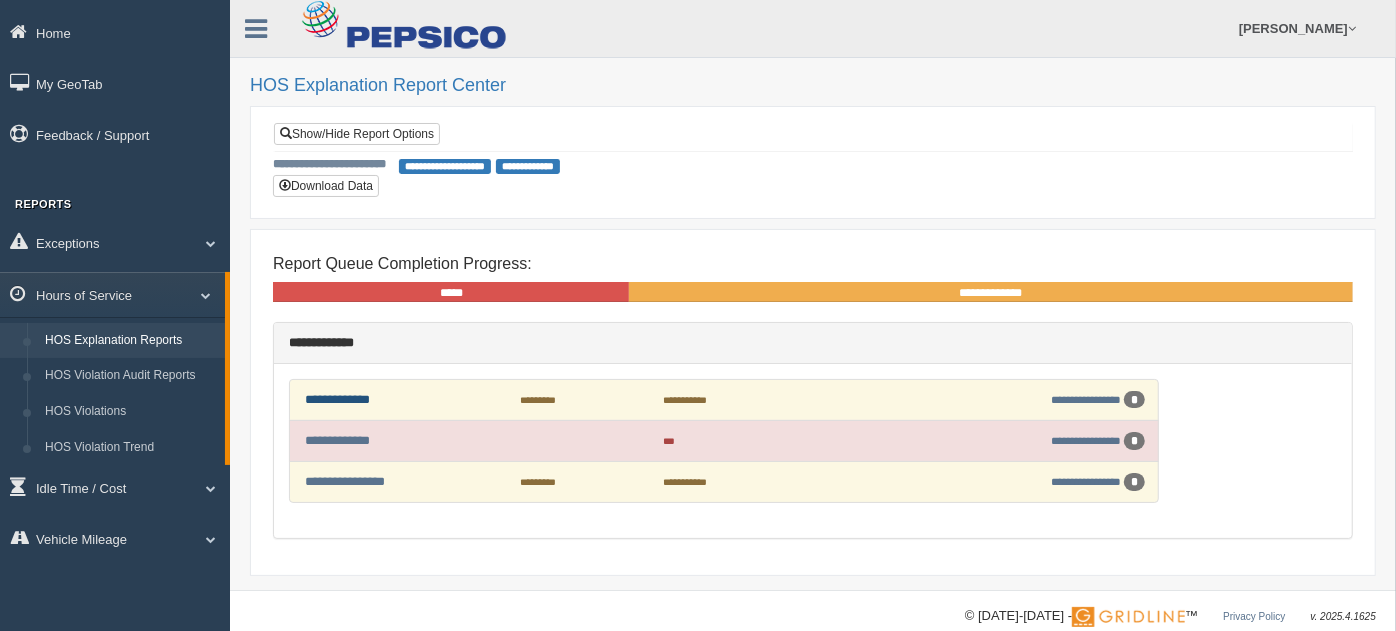 click on "**********" at bounding box center (337, 399) 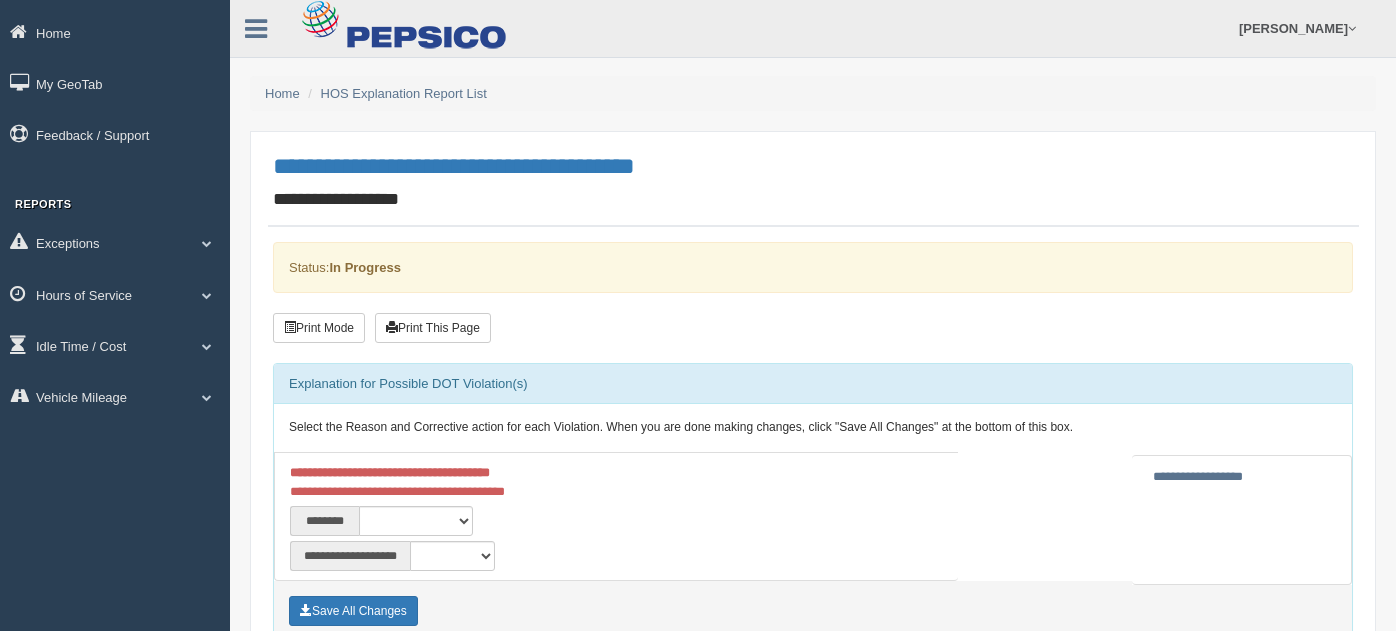scroll, scrollTop: 0, scrollLeft: 0, axis: both 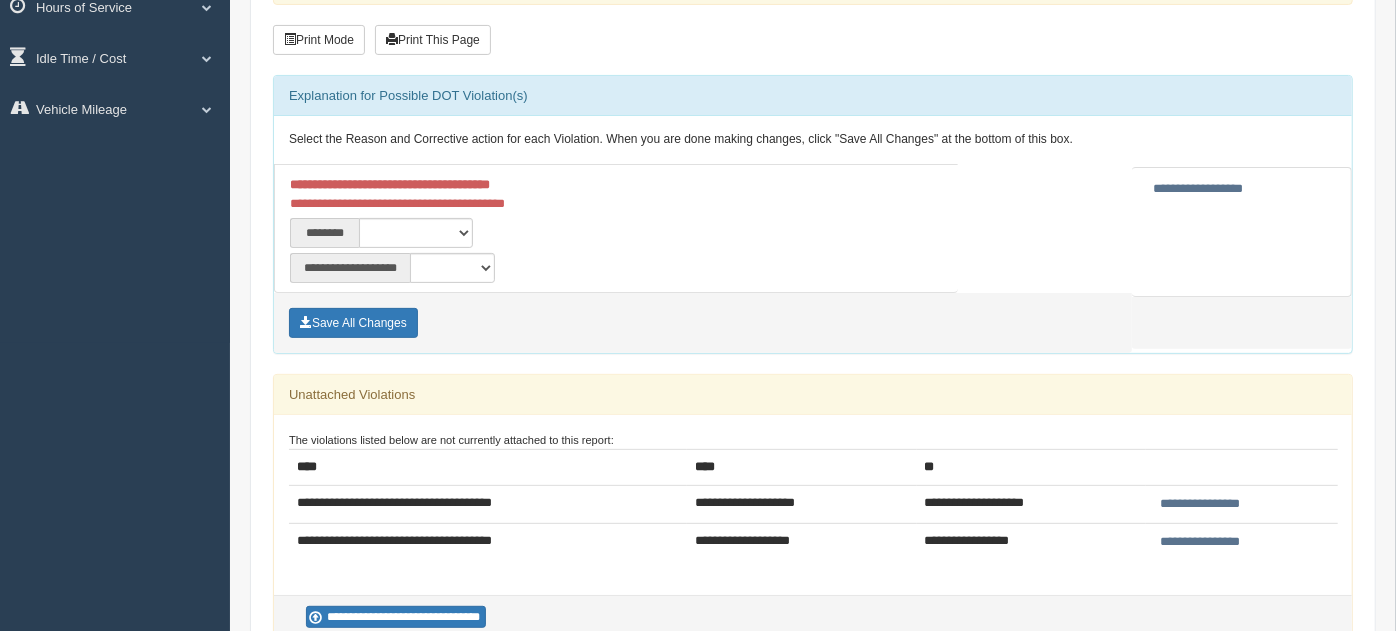 click on "**********" at bounding box center [1200, 504] 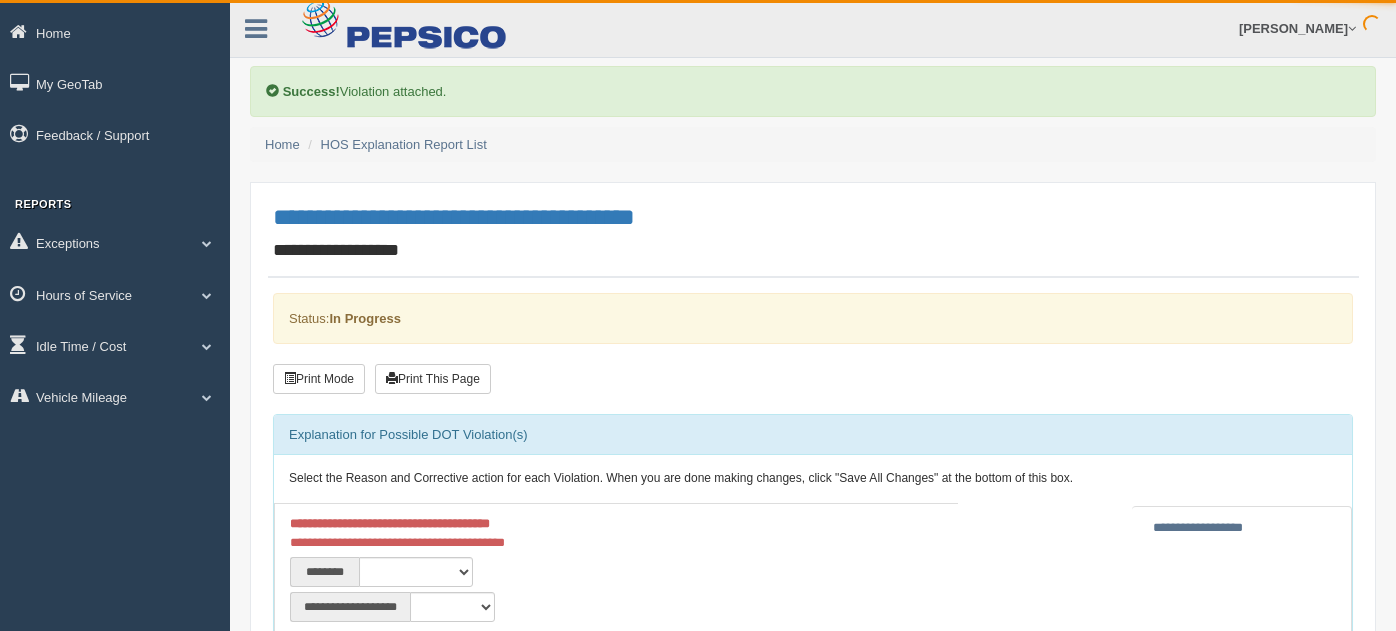 scroll, scrollTop: 0, scrollLeft: 0, axis: both 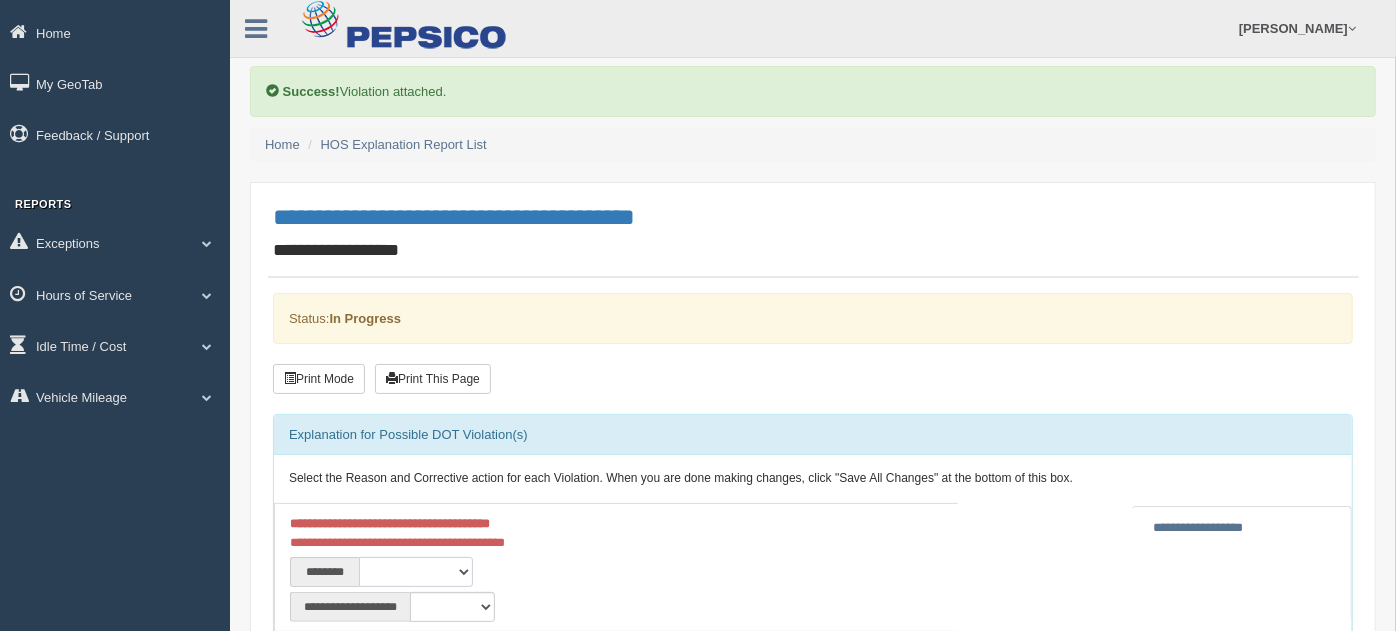 click on "**********" at bounding box center [416, 572] 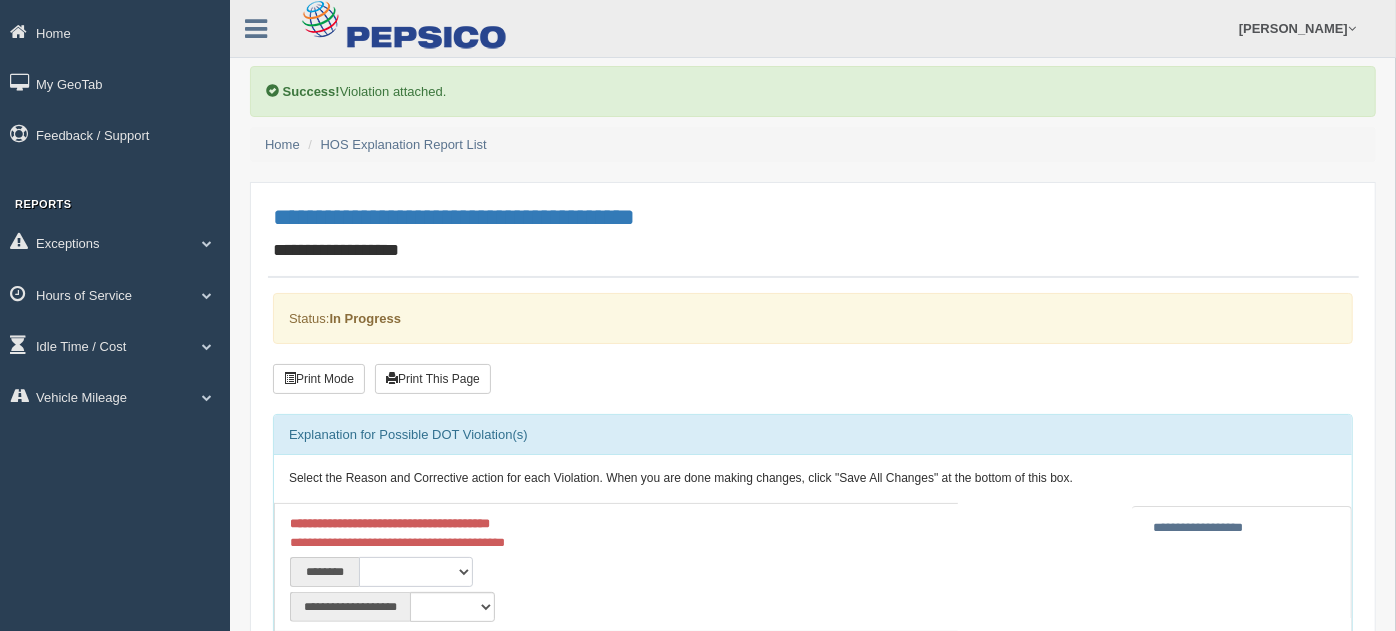 select on "***" 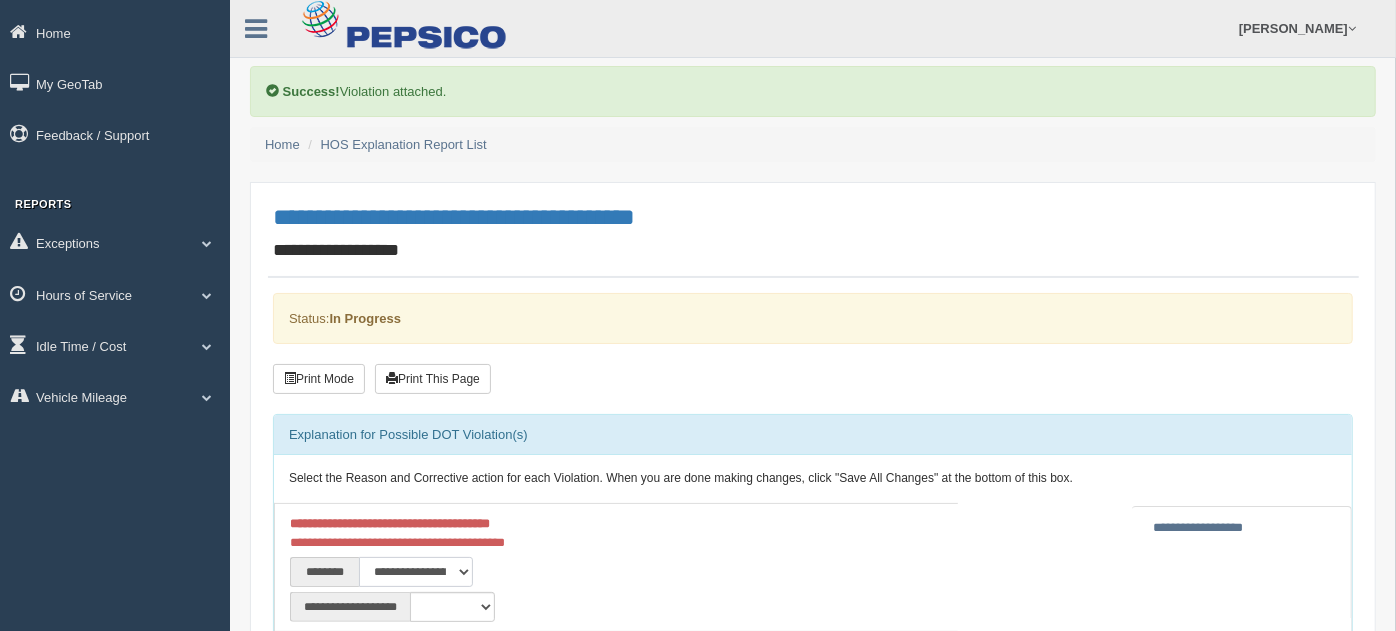 click on "**********" at bounding box center [416, 572] 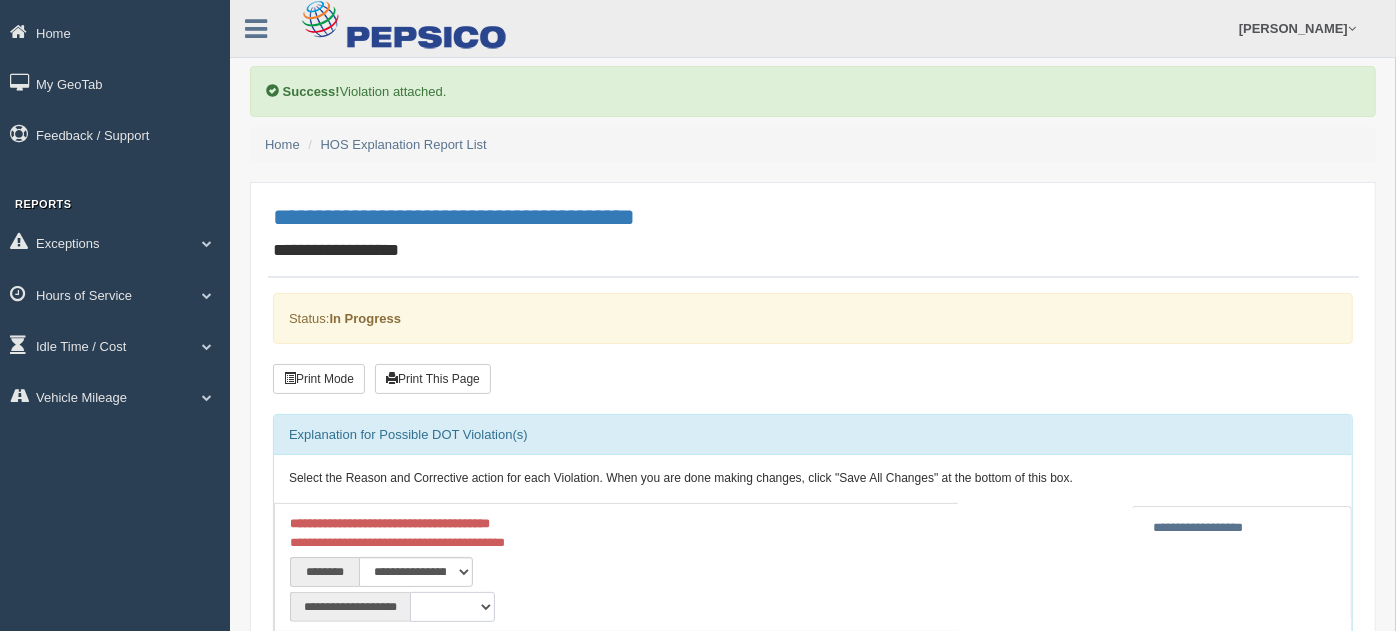 click on "**********" at bounding box center [452, 607] 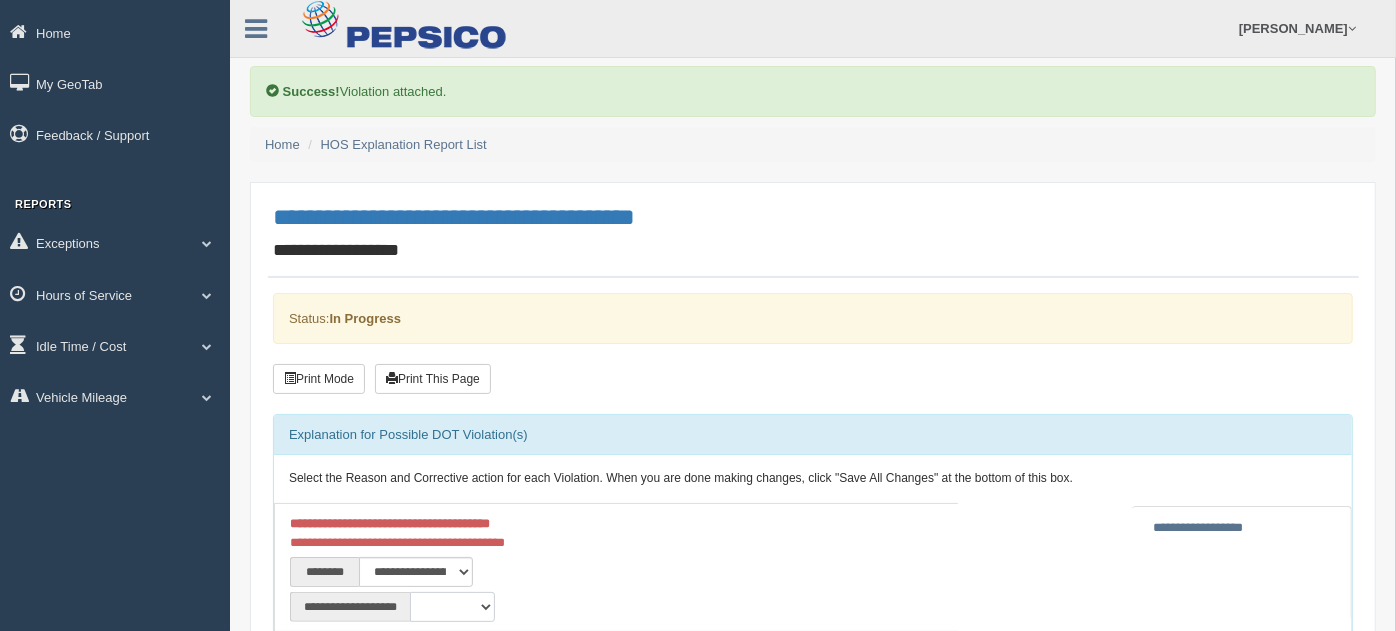 select on "*" 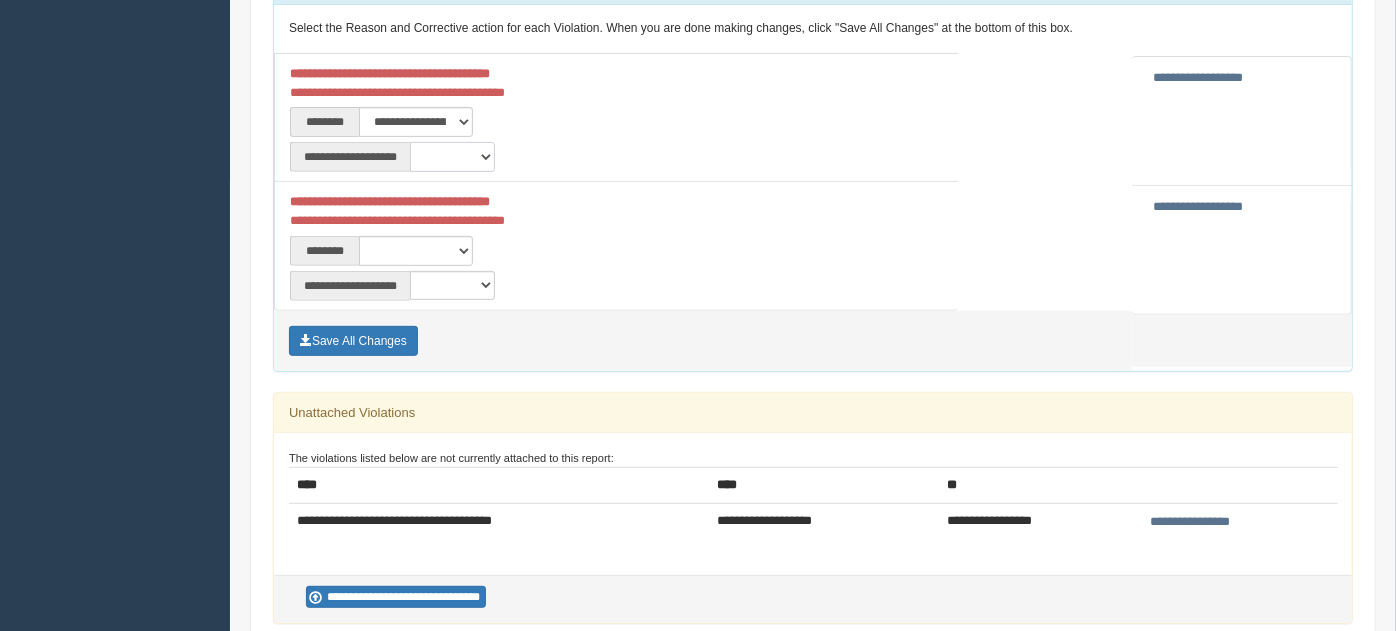 scroll, scrollTop: 454, scrollLeft: 0, axis: vertical 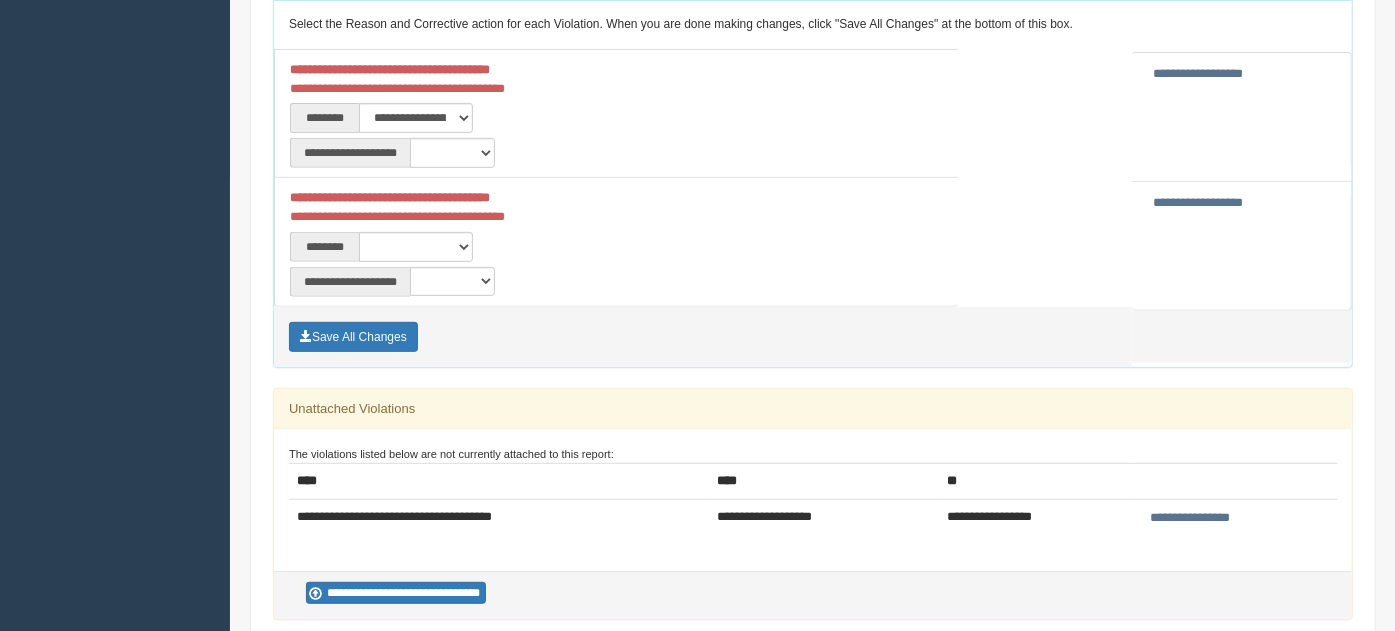 click on "**********" at bounding box center [1198, 73] 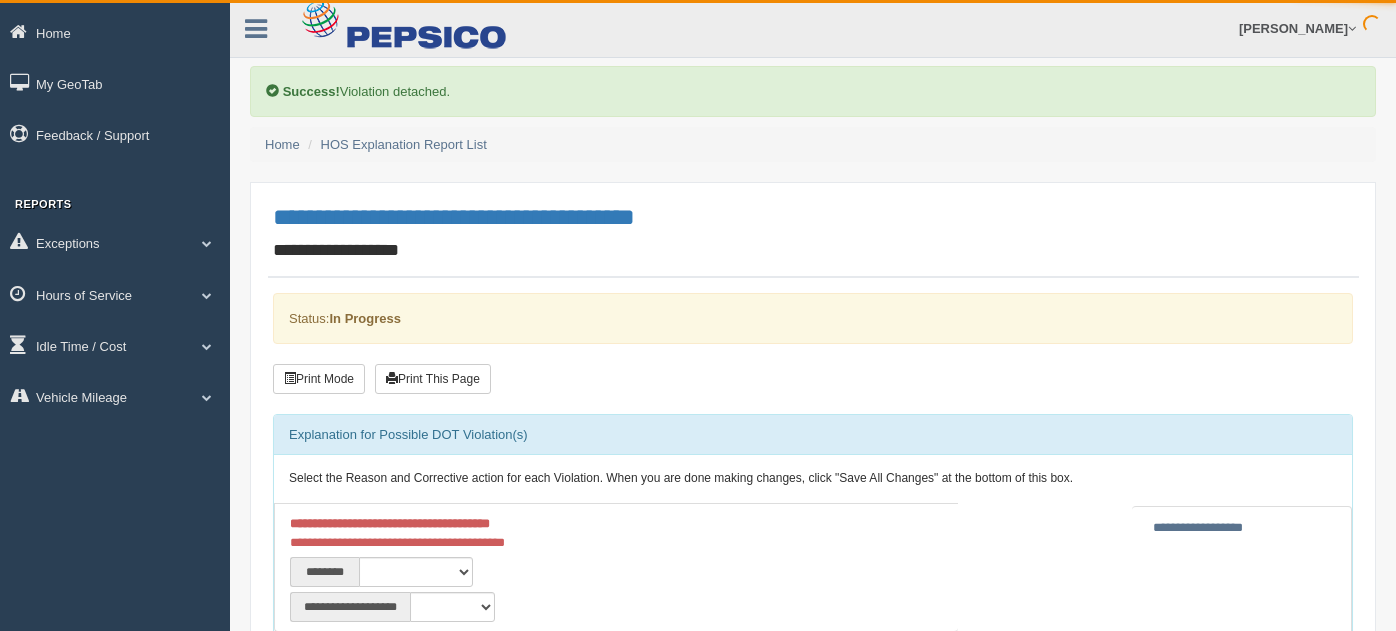 scroll, scrollTop: 0, scrollLeft: 0, axis: both 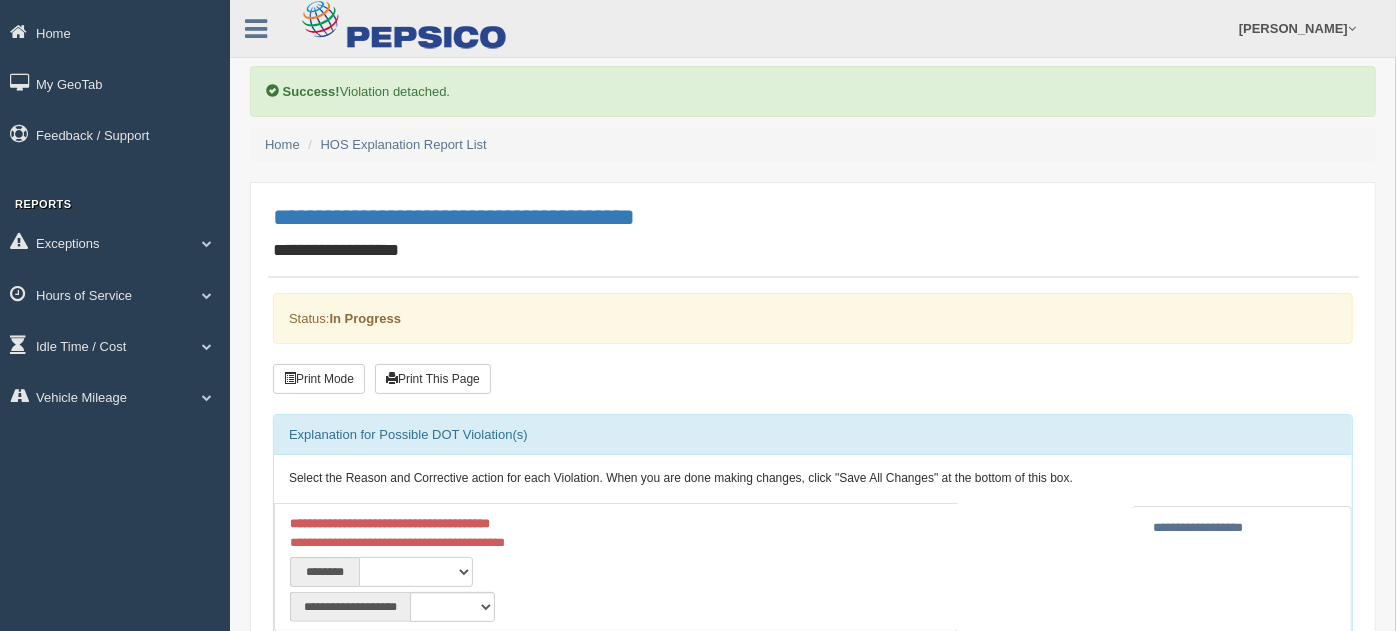 click on "**********" at bounding box center (416, 572) 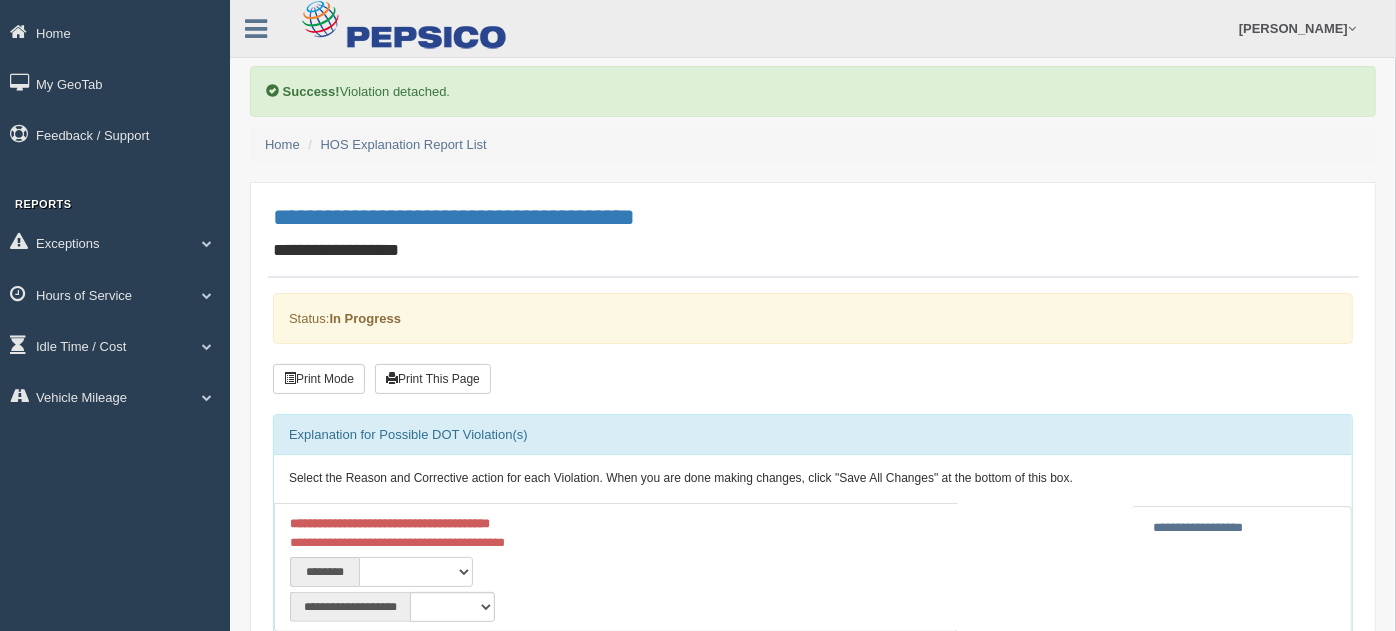 select on "***" 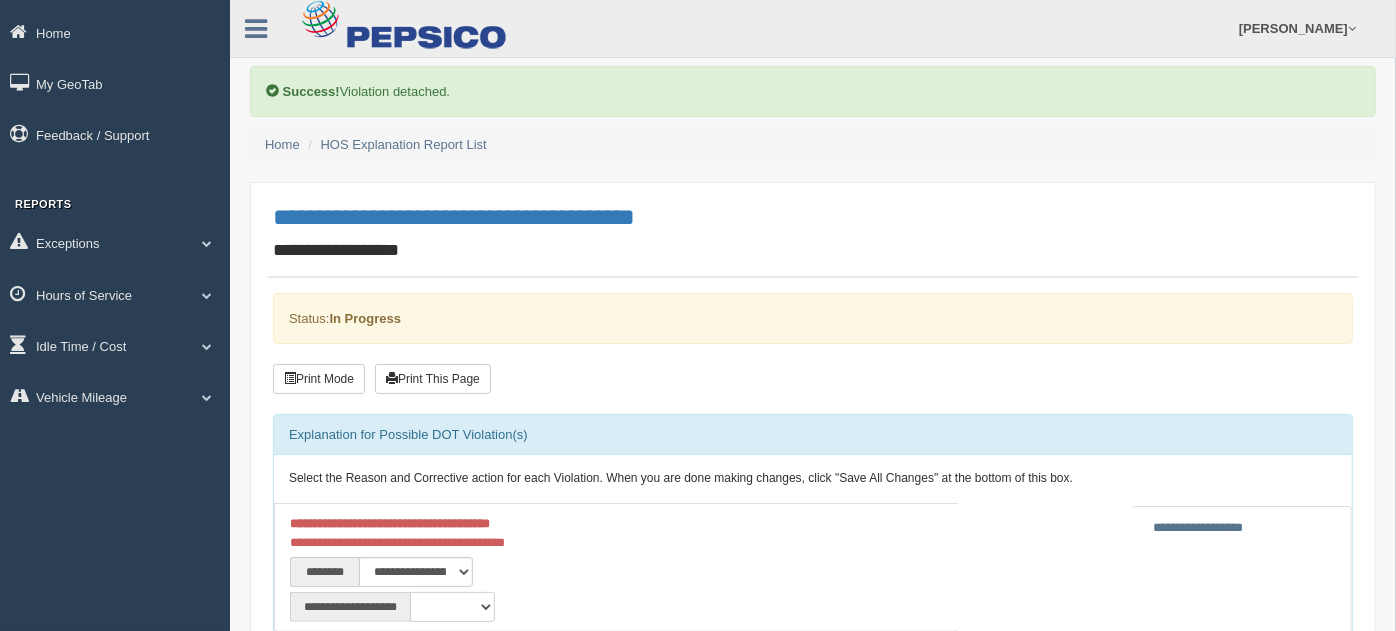 click on "**********" at bounding box center (452, 607) 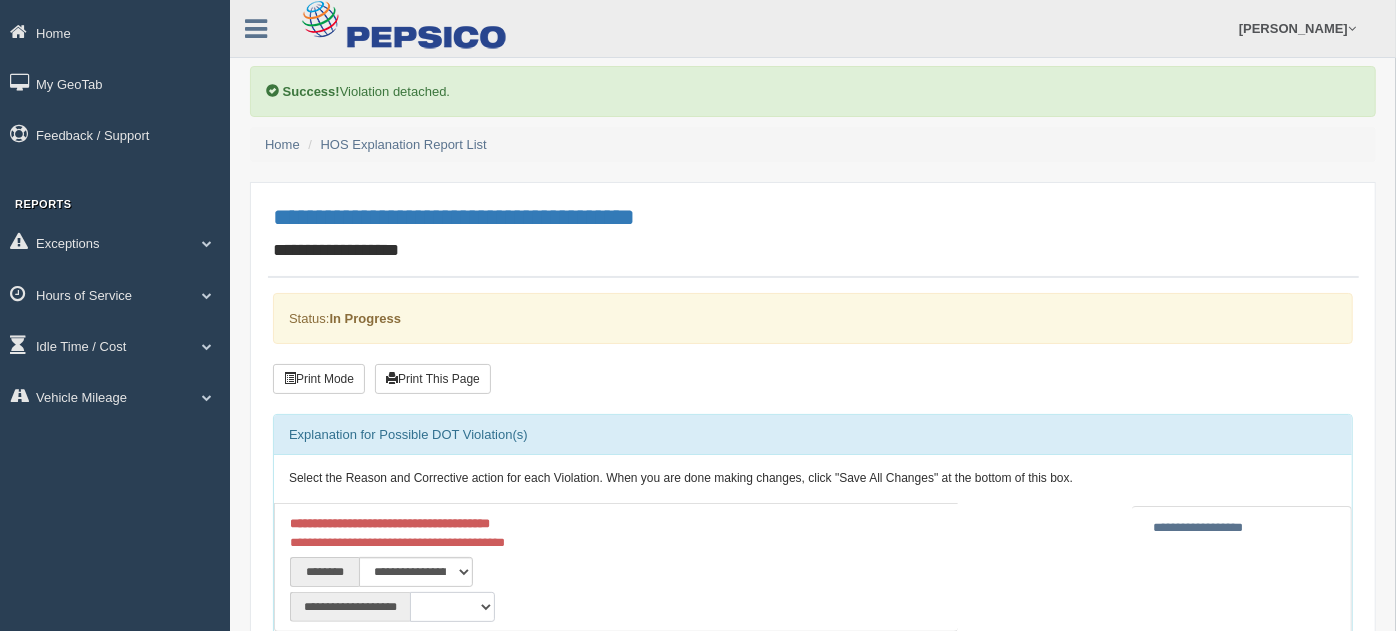 select on "*" 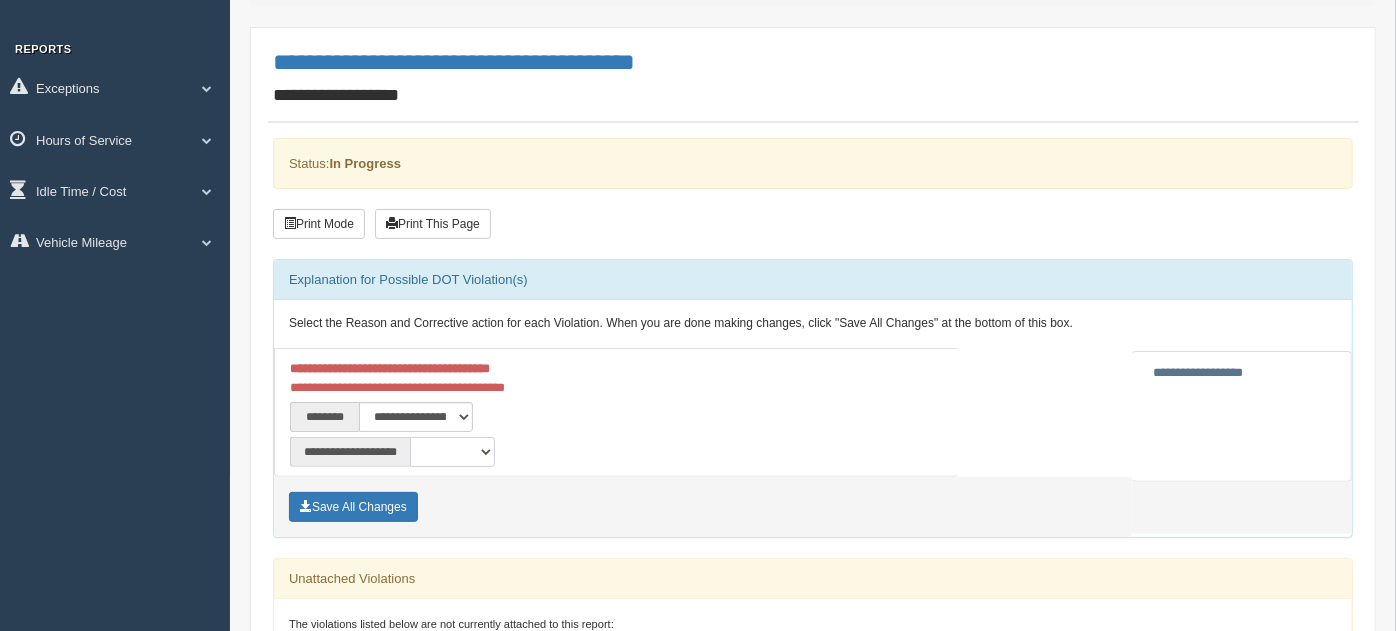 scroll, scrollTop: 288, scrollLeft: 0, axis: vertical 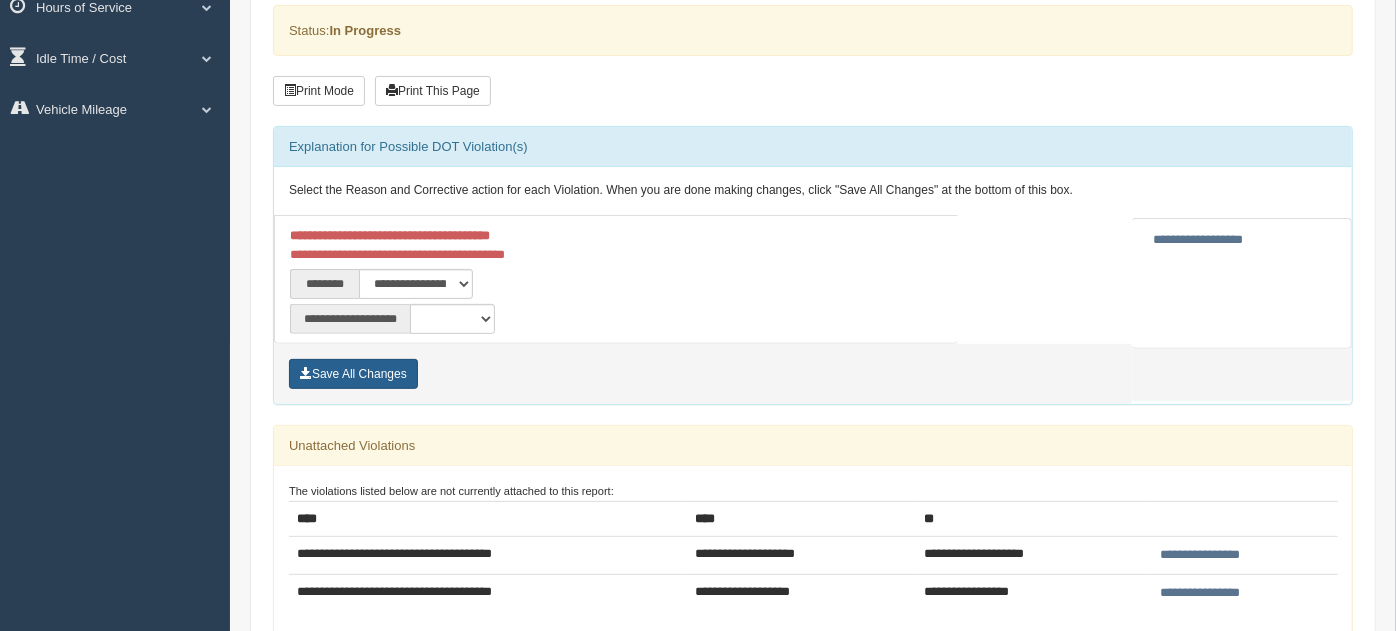 click on "Save All Changes" at bounding box center [353, 374] 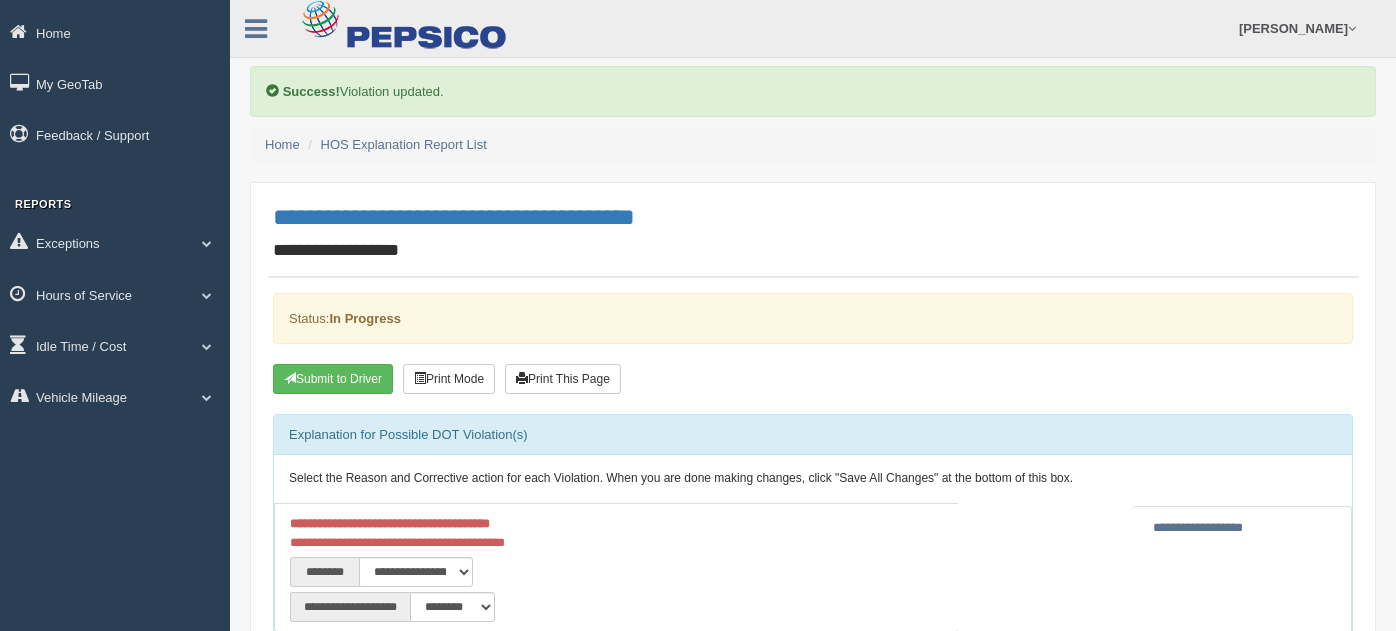scroll, scrollTop: 0, scrollLeft: 0, axis: both 